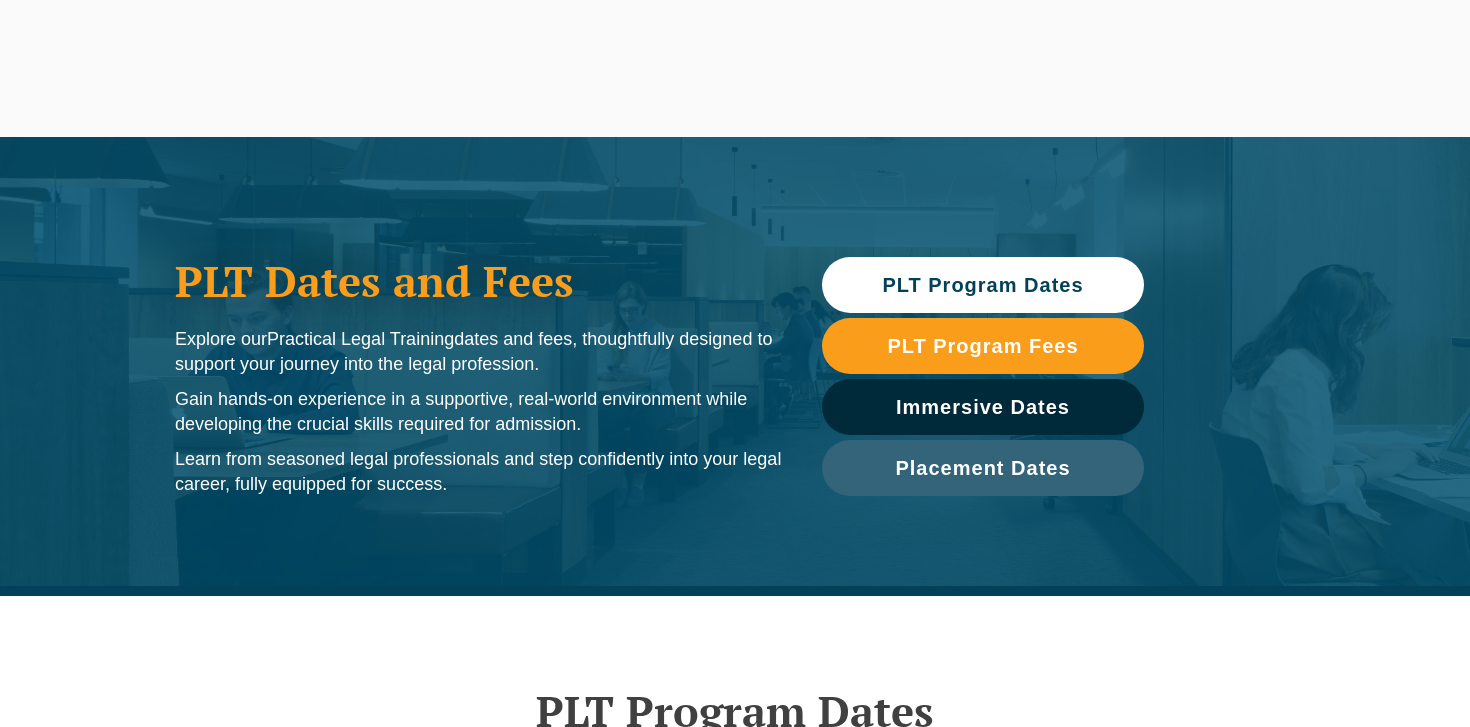 scroll, scrollTop: 0, scrollLeft: 0, axis: both 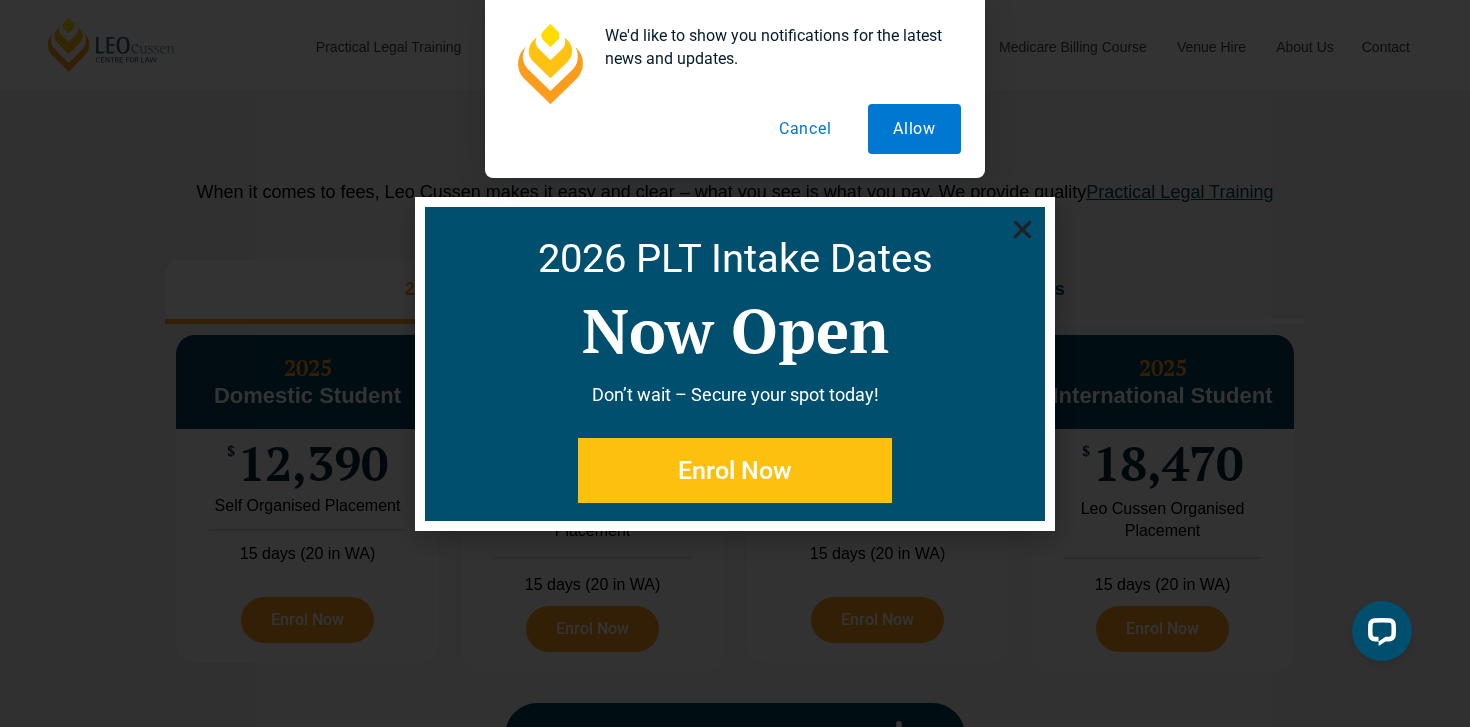 click 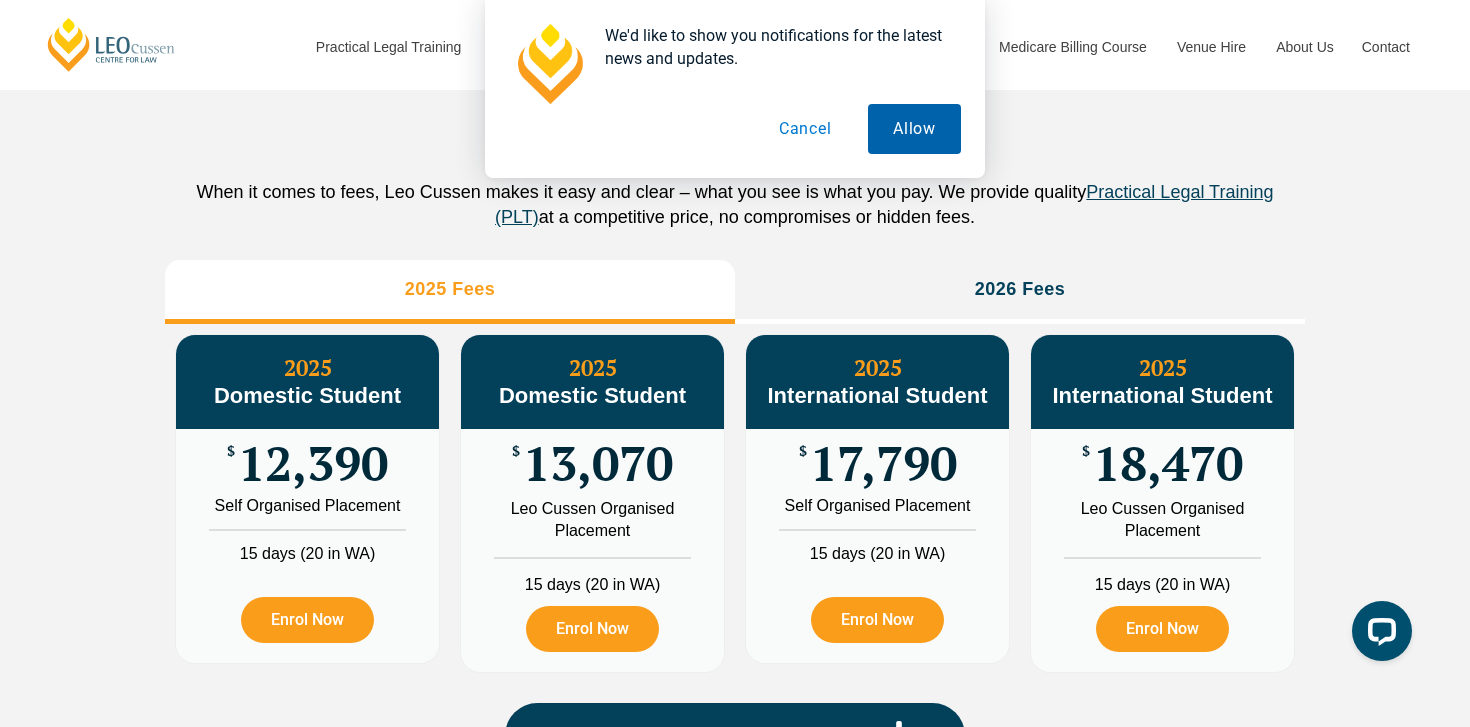 click on "Allow" at bounding box center (914, 129) 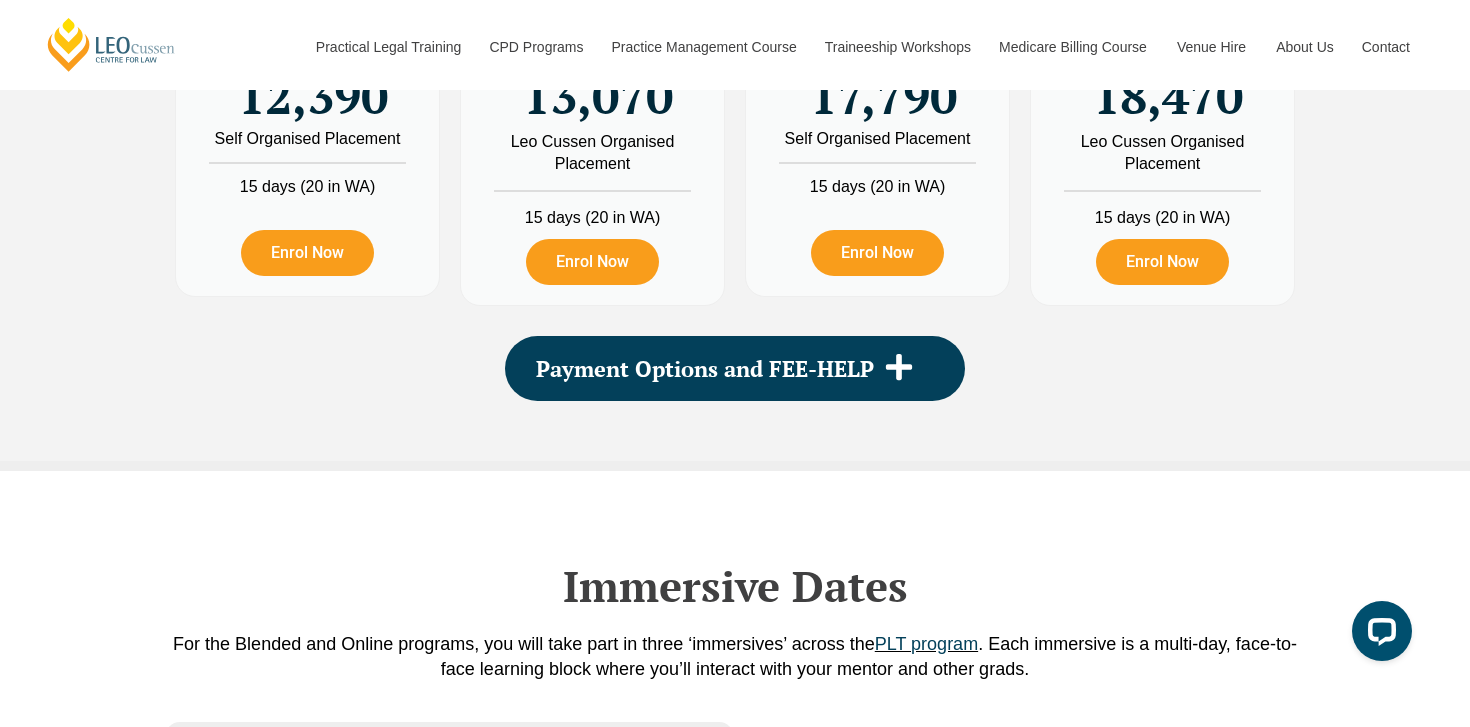 scroll, scrollTop: 2596, scrollLeft: 0, axis: vertical 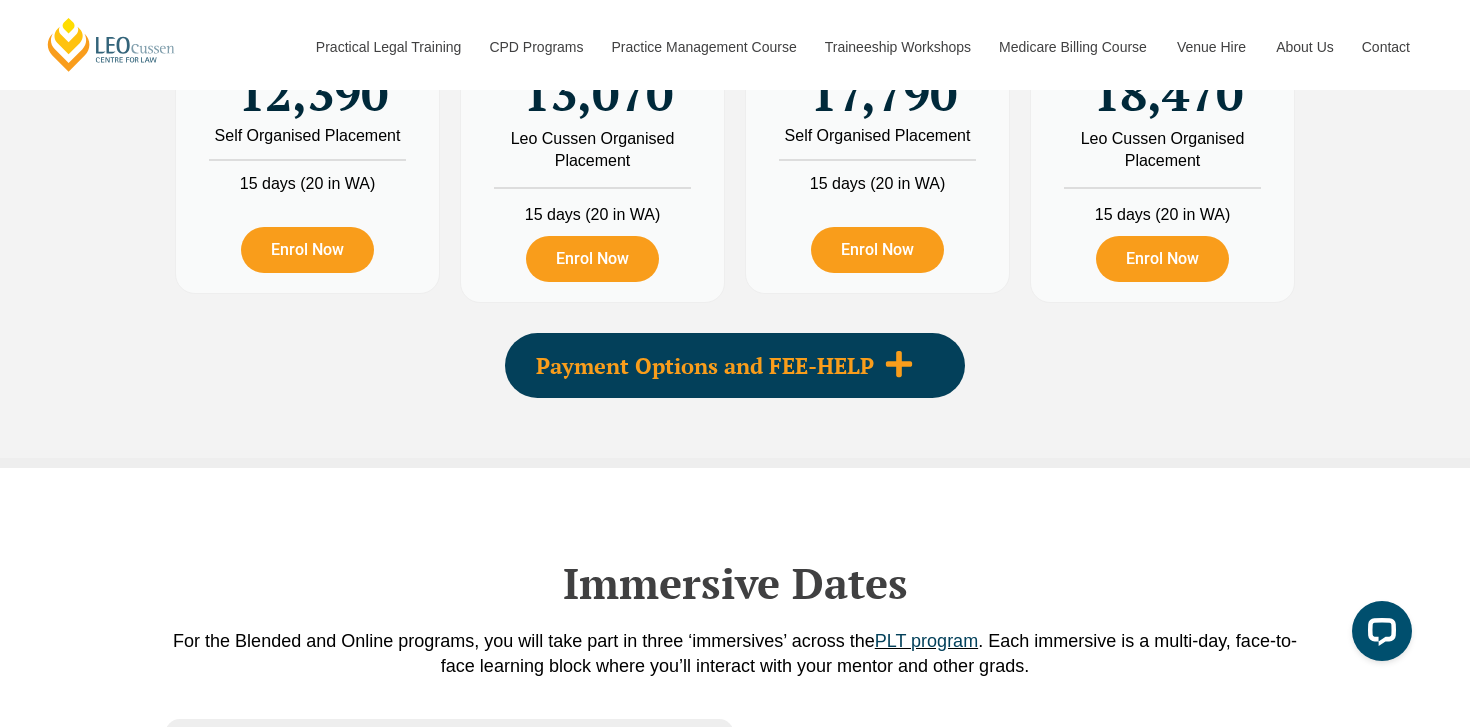 click at bounding box center [899, 365] 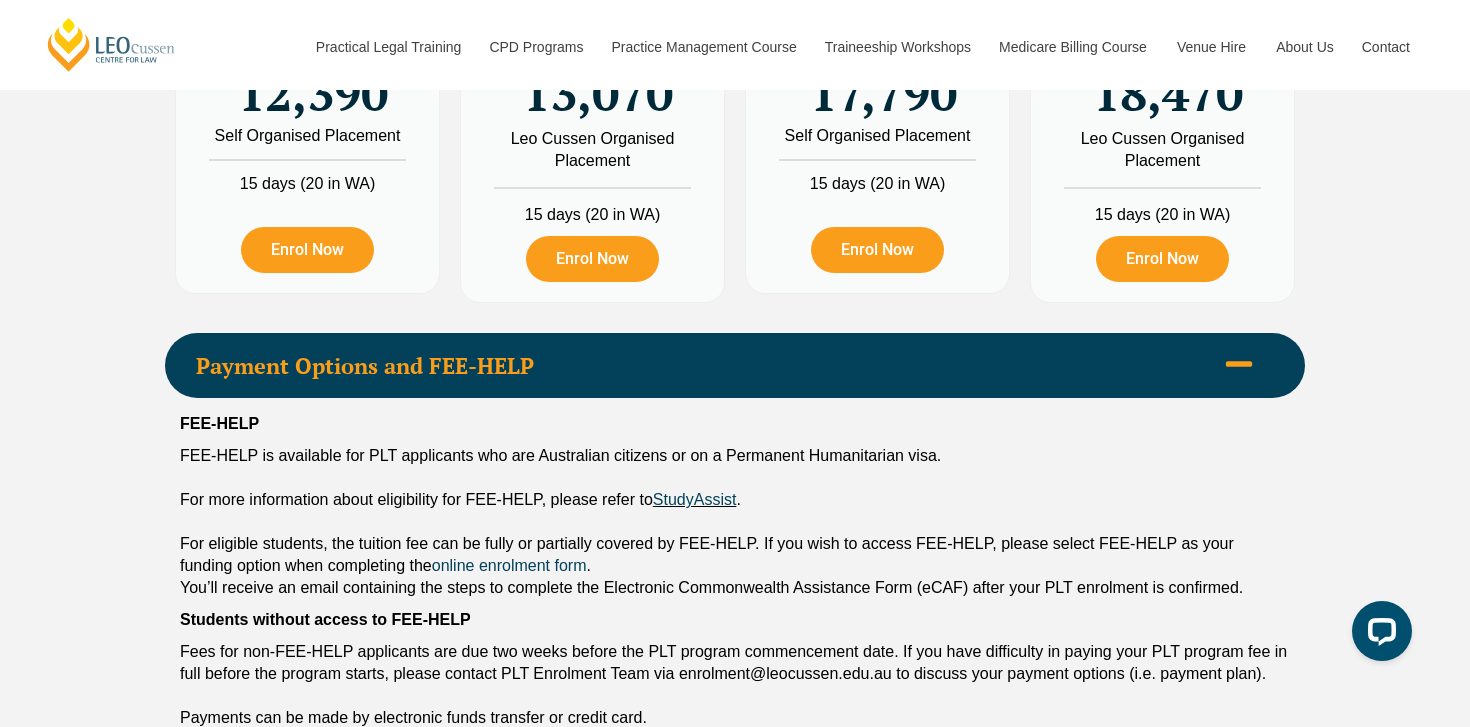click on "Payment Options and FEE-HELP" at bounding box center [735, 365] 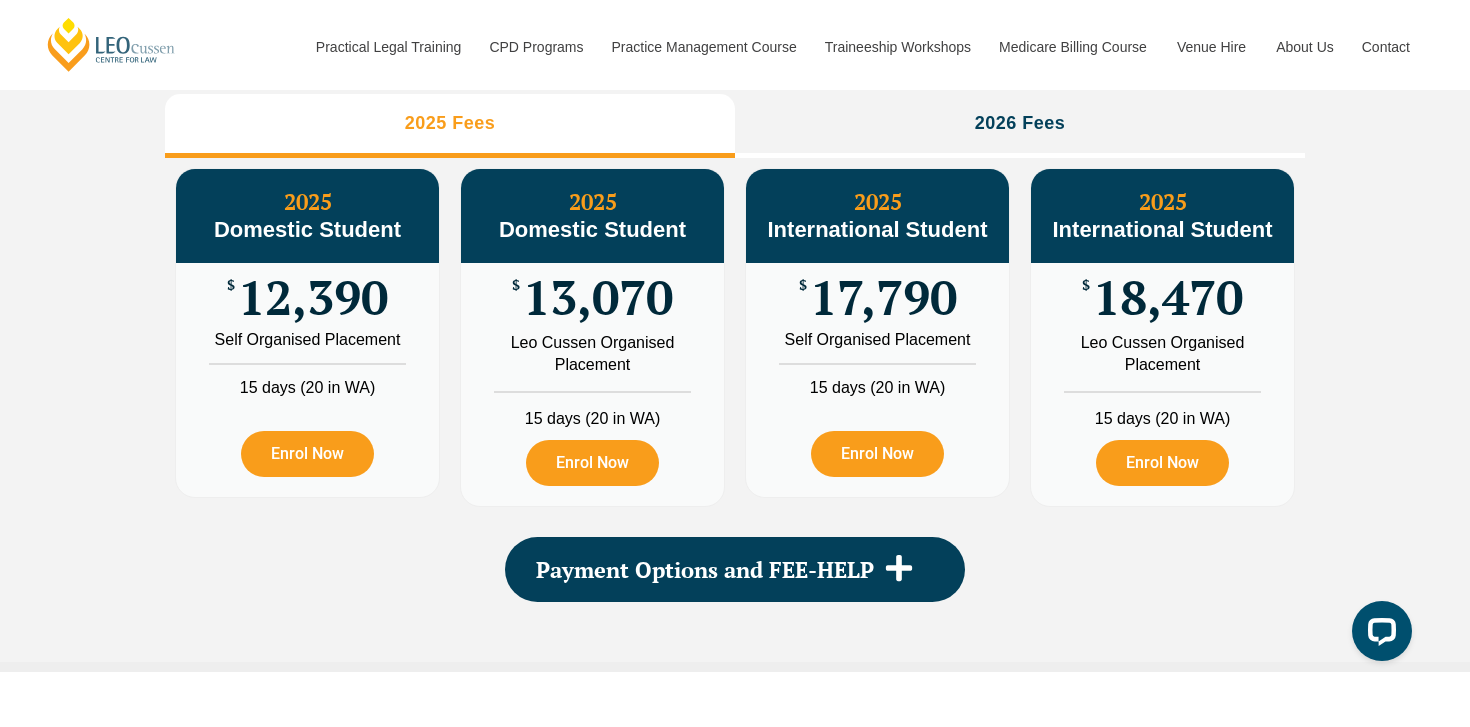 scroll, scrollTop: 2303, scrollLeft: 0, axis: vertical 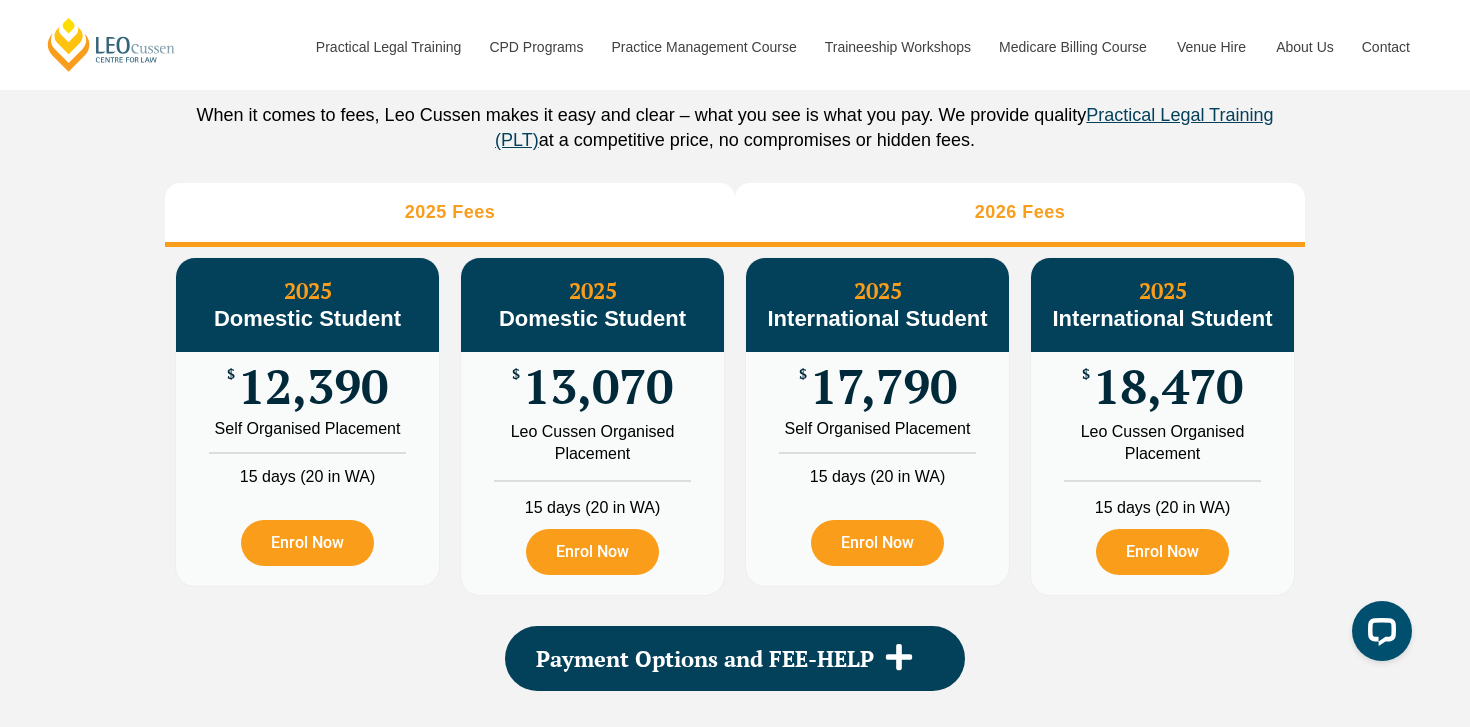 click on "2026 Fees" at bounding box center (1020, 215) 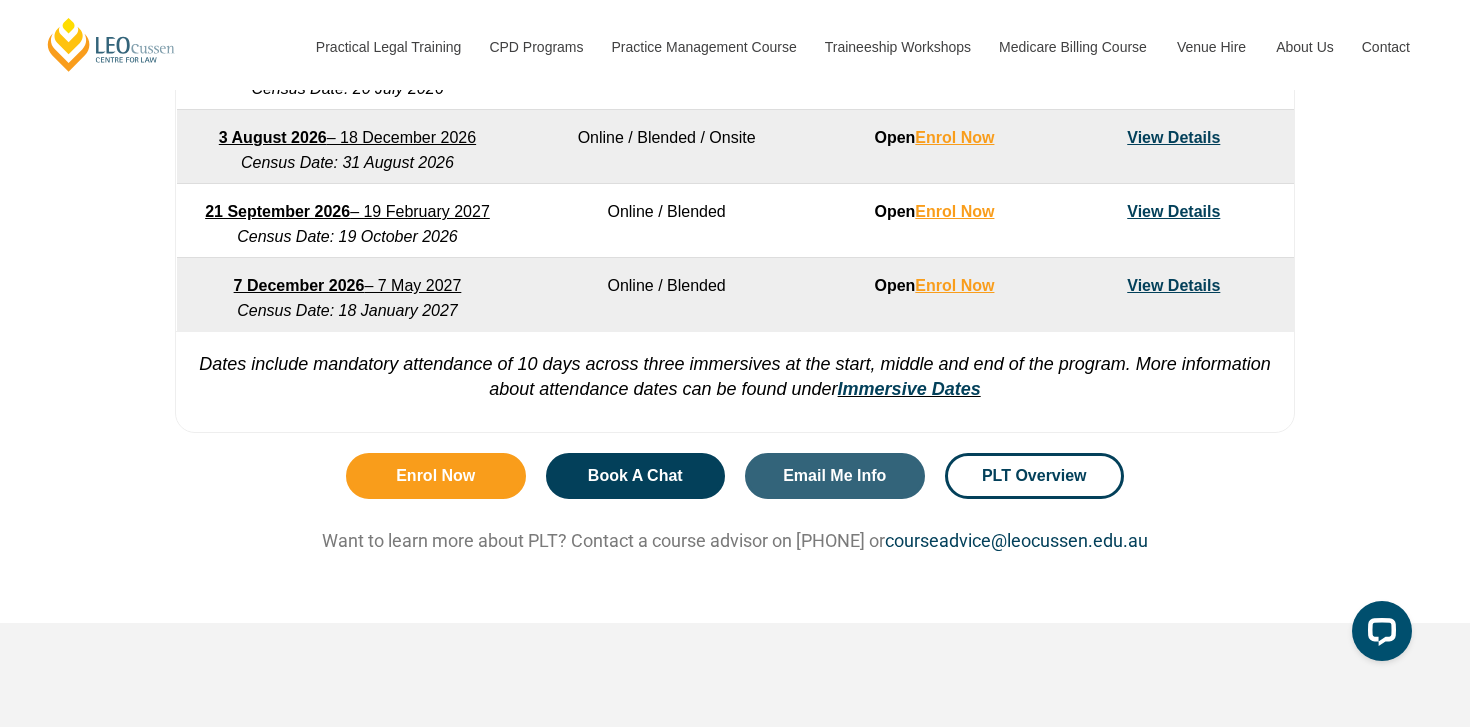 scroll, scrollTop: 1590, scrollLeft: 0, axis: vertical 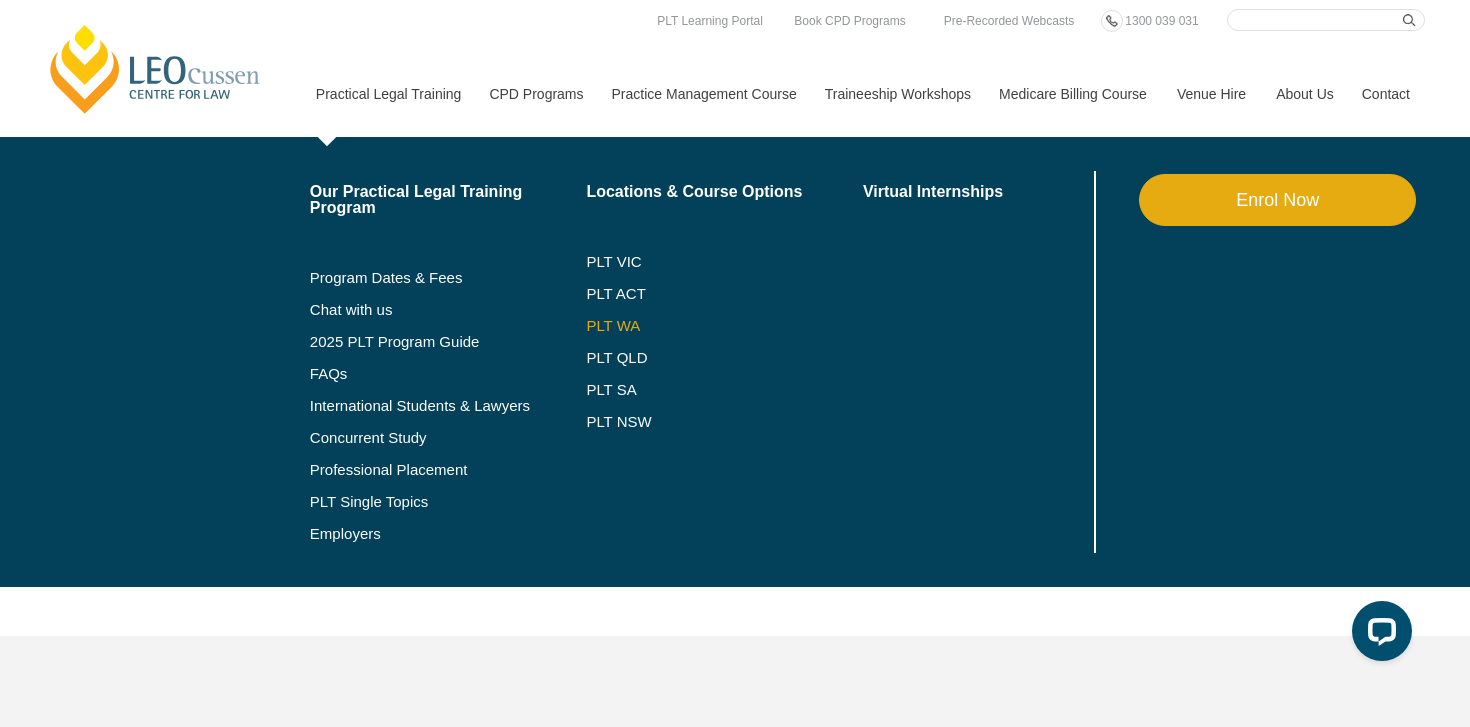 click on "PLT WA" at bounding box center (699, 326) 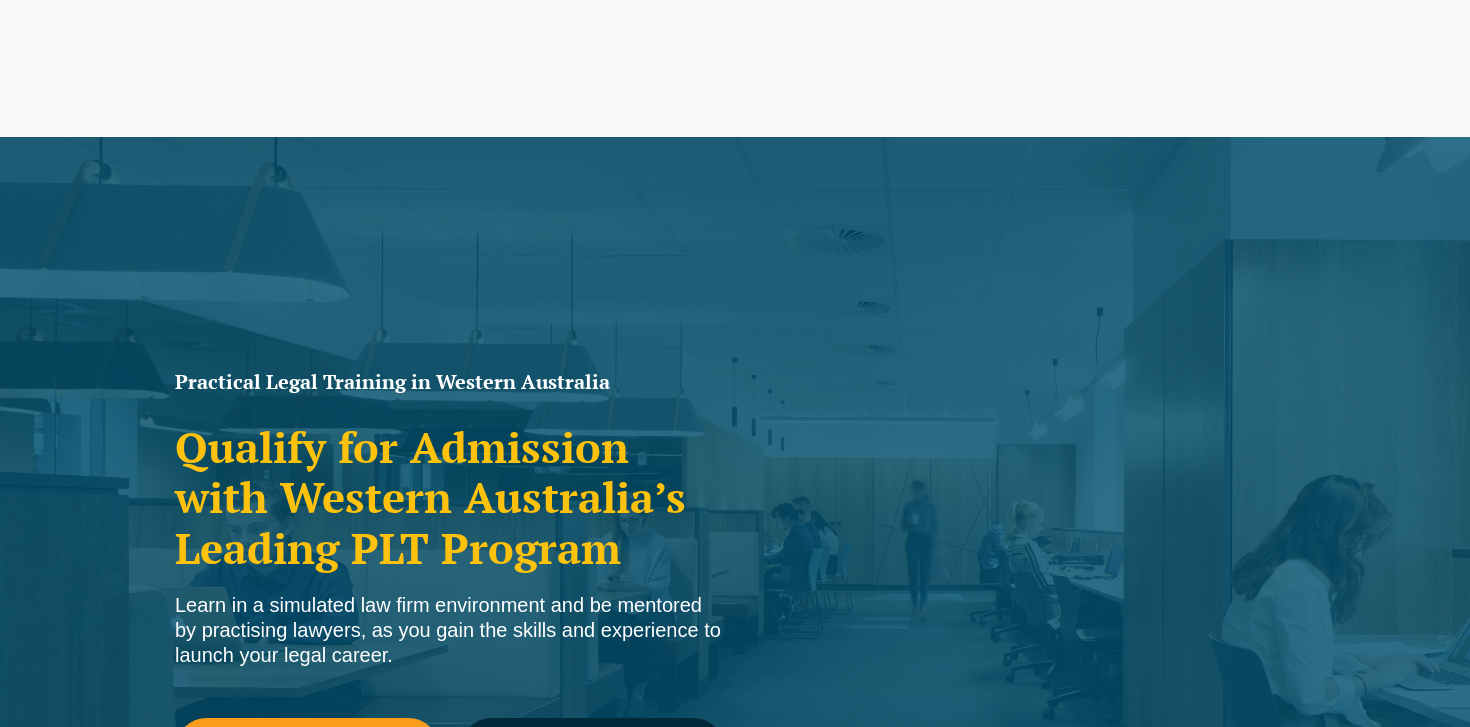 scroll, scrollTop: 0, scrollLeft: 0, axis: both 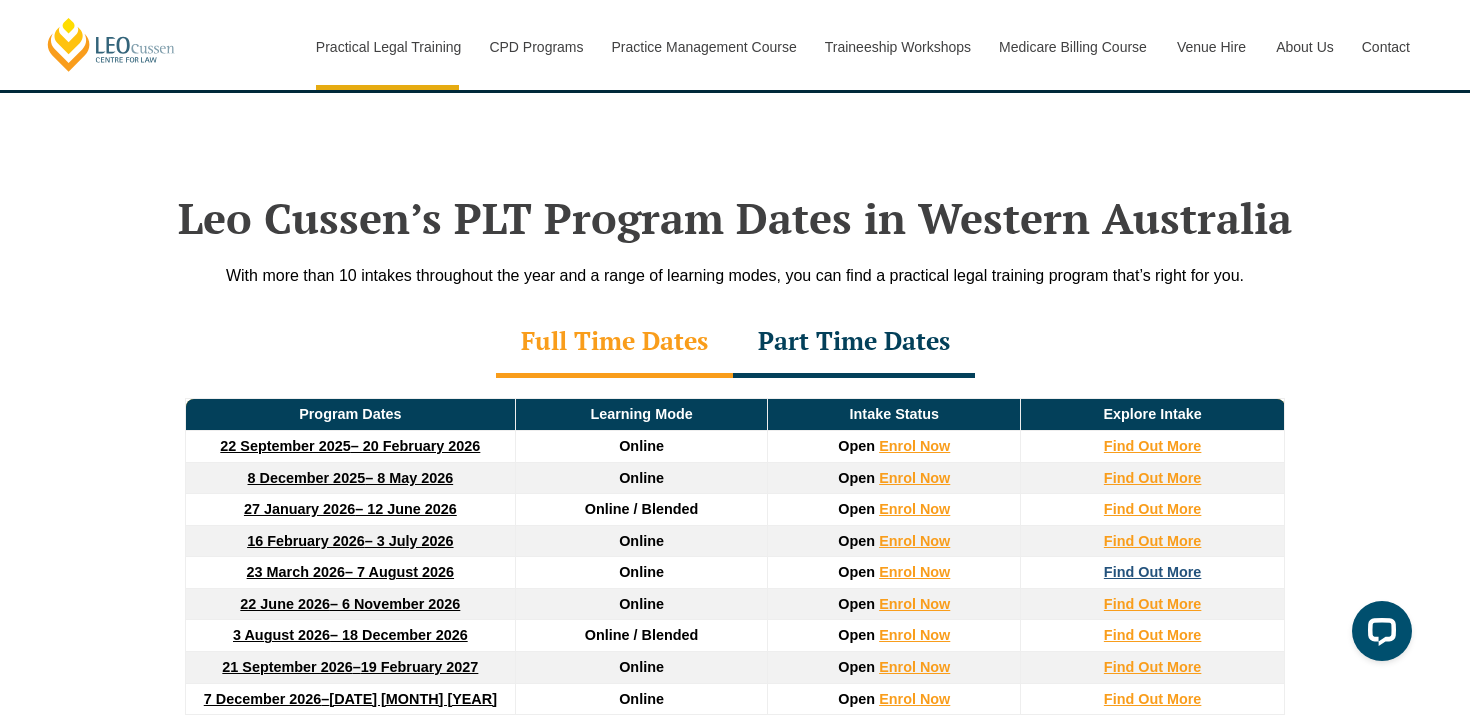 click on "Find Out More" at bounding box center (1153, 572) 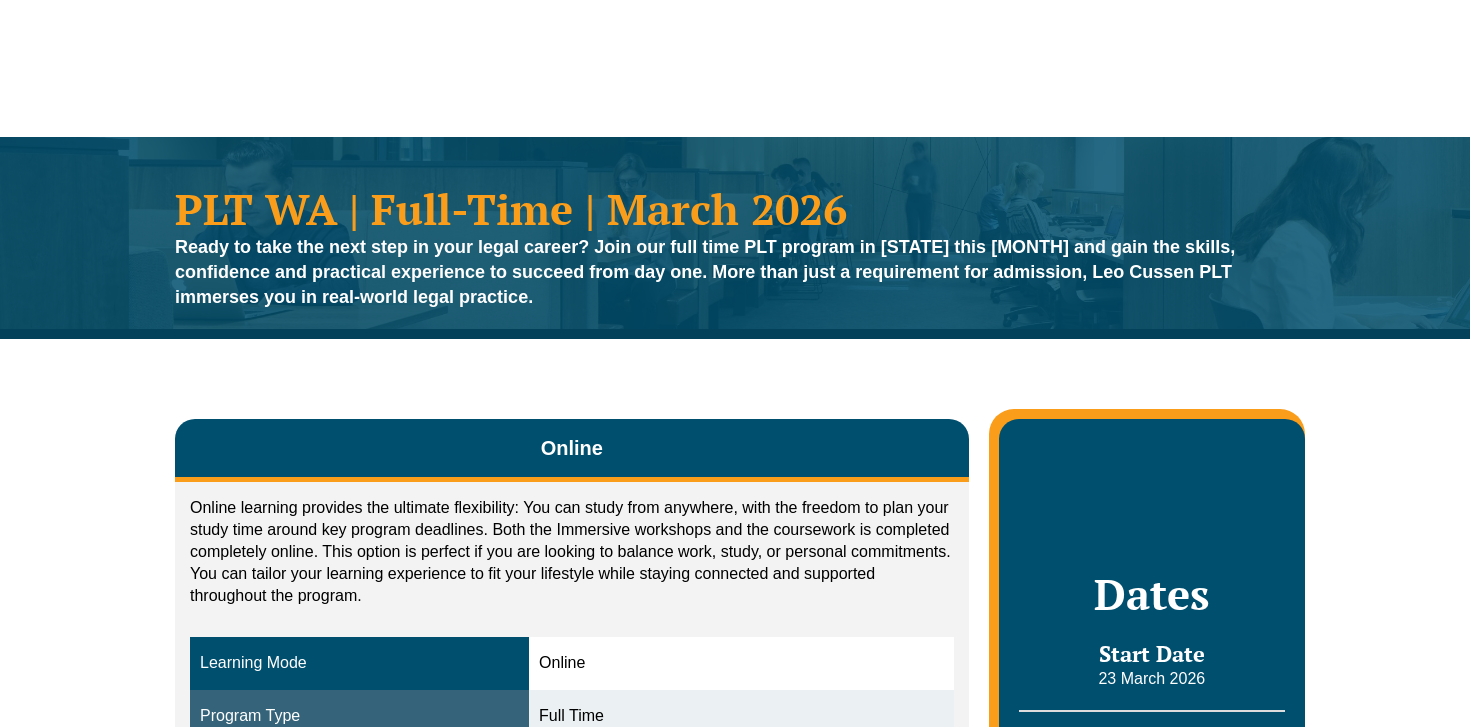 scroll, scrollTop: 0, scrollLeft: 0, axis: both 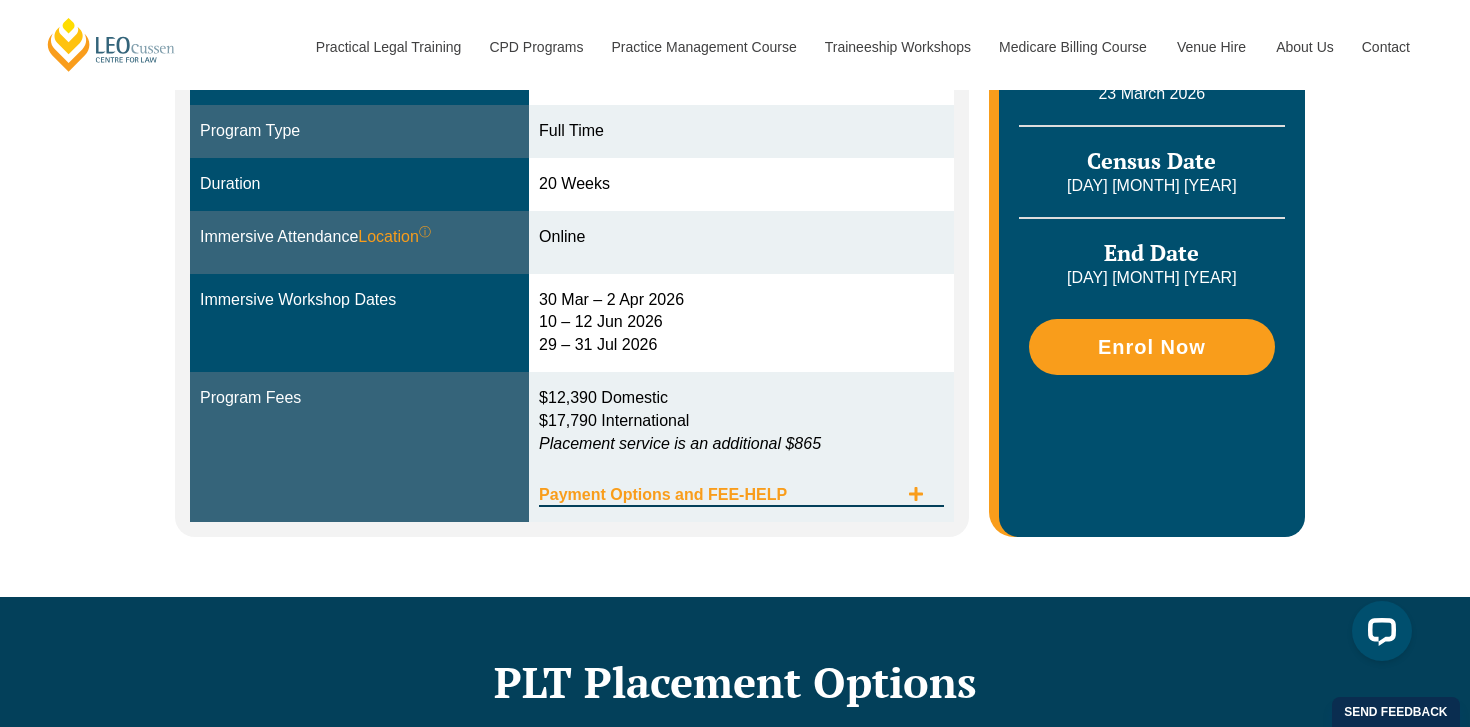 click on "Payment Options and FEE-HELP" at bounding box center (741, 486) 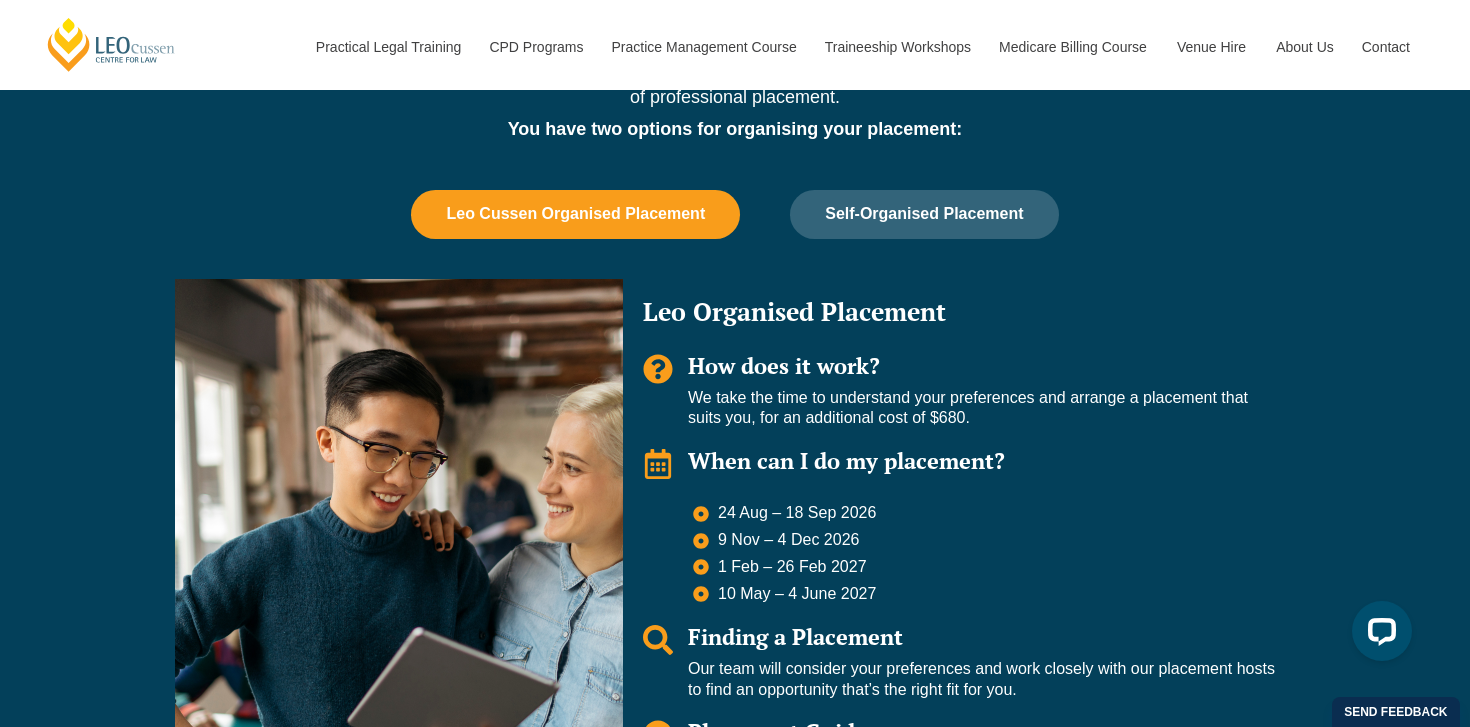 scroll, scrollTop: 1816, scrollLeft: 0, axis: vertical 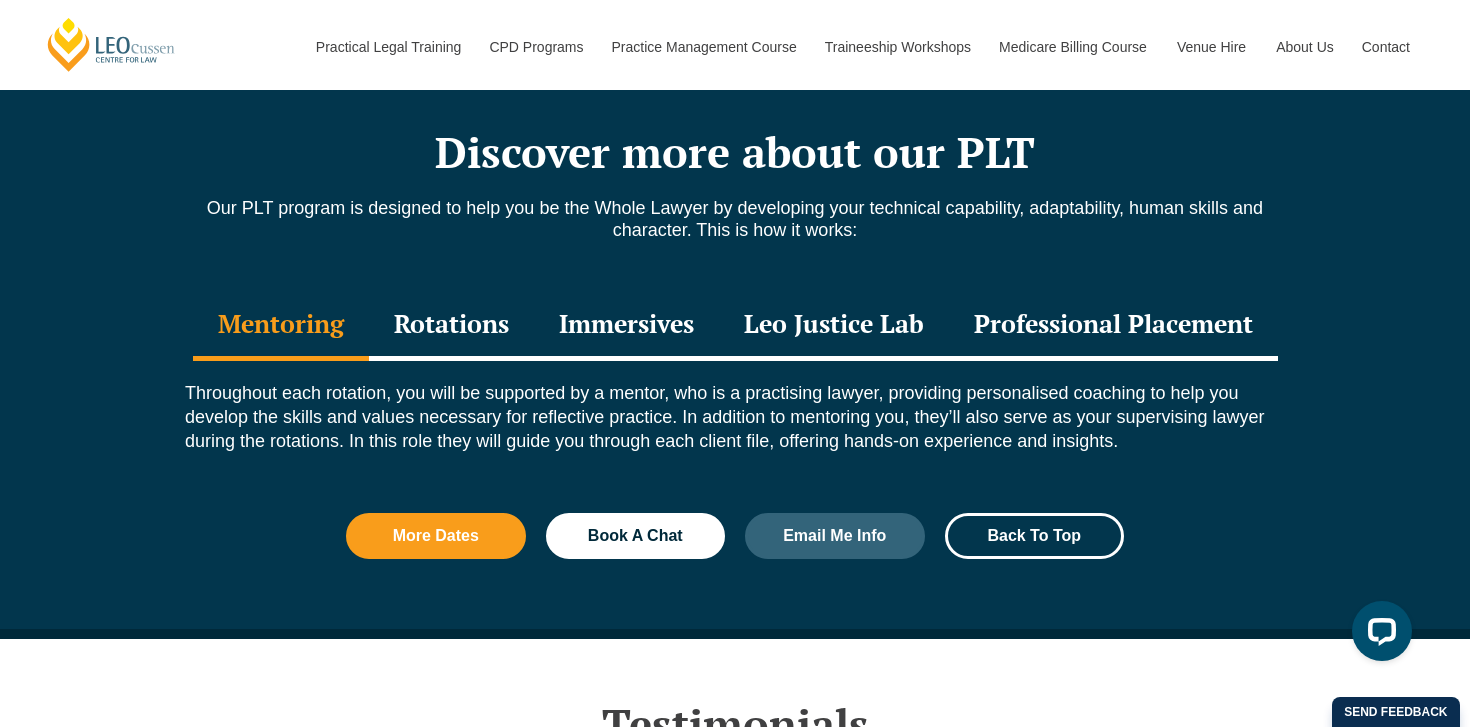 click on "Rotations" at bounding box center (451, 326) 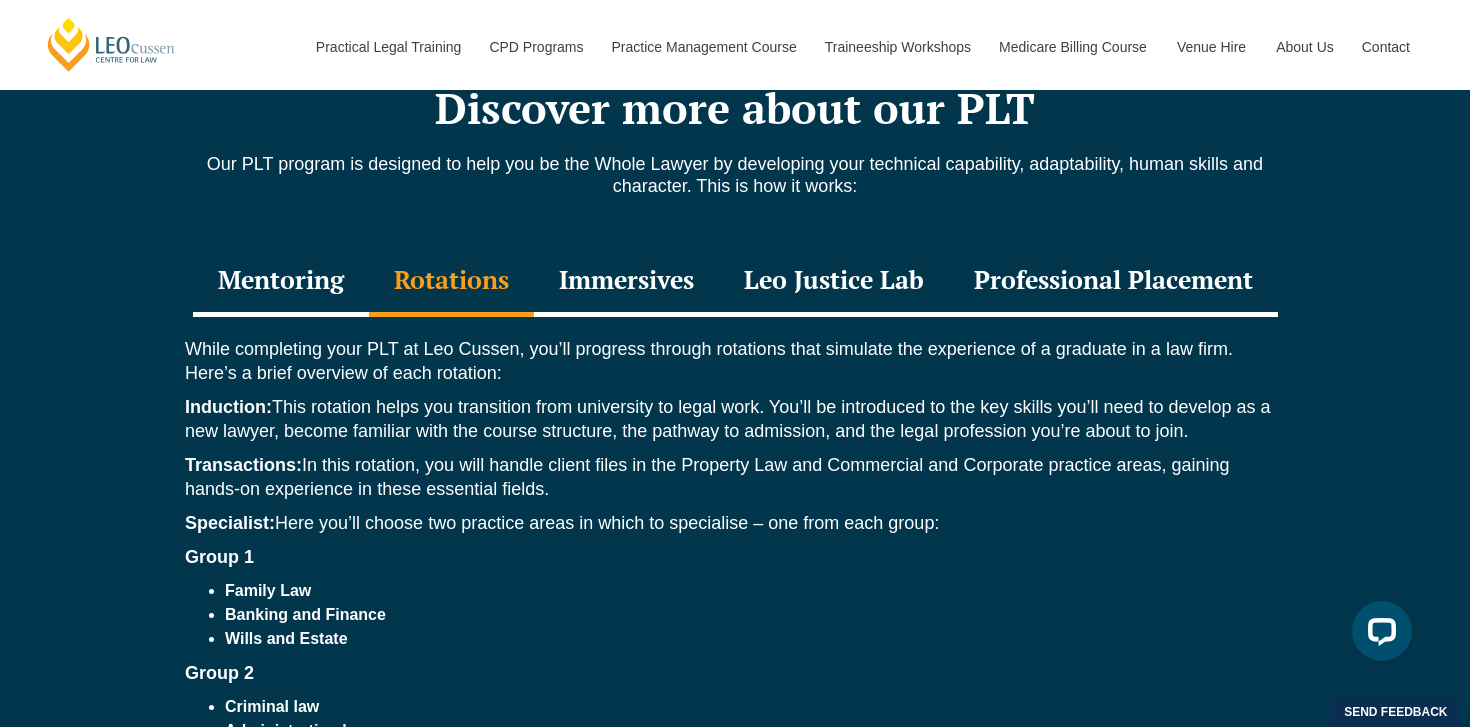 scroll, scrollTop: 2729, scrollLeft: 0, axis: vertical 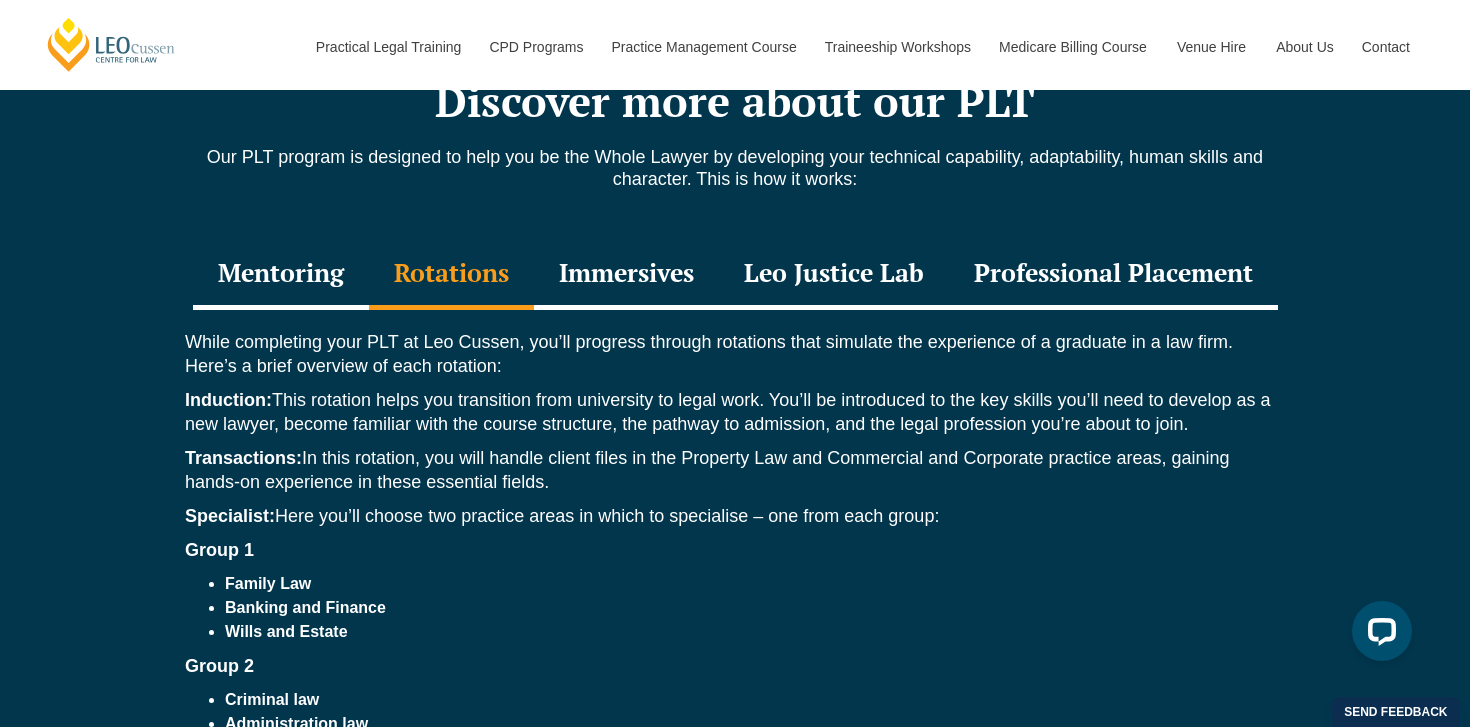 click on "Mentoring" at bounding box center (281, 275) 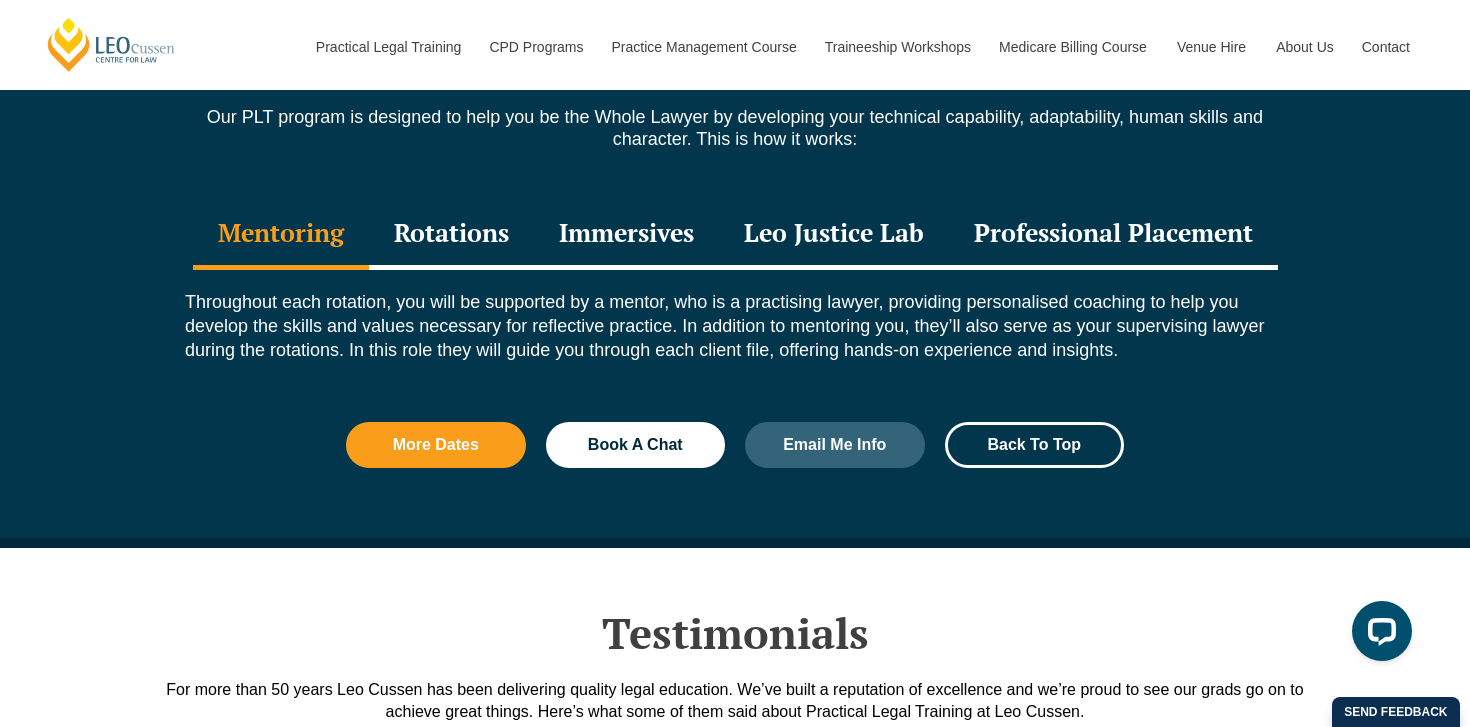 scroll, scrollTop: 2748, scrollLeft: 0, axis: vertical 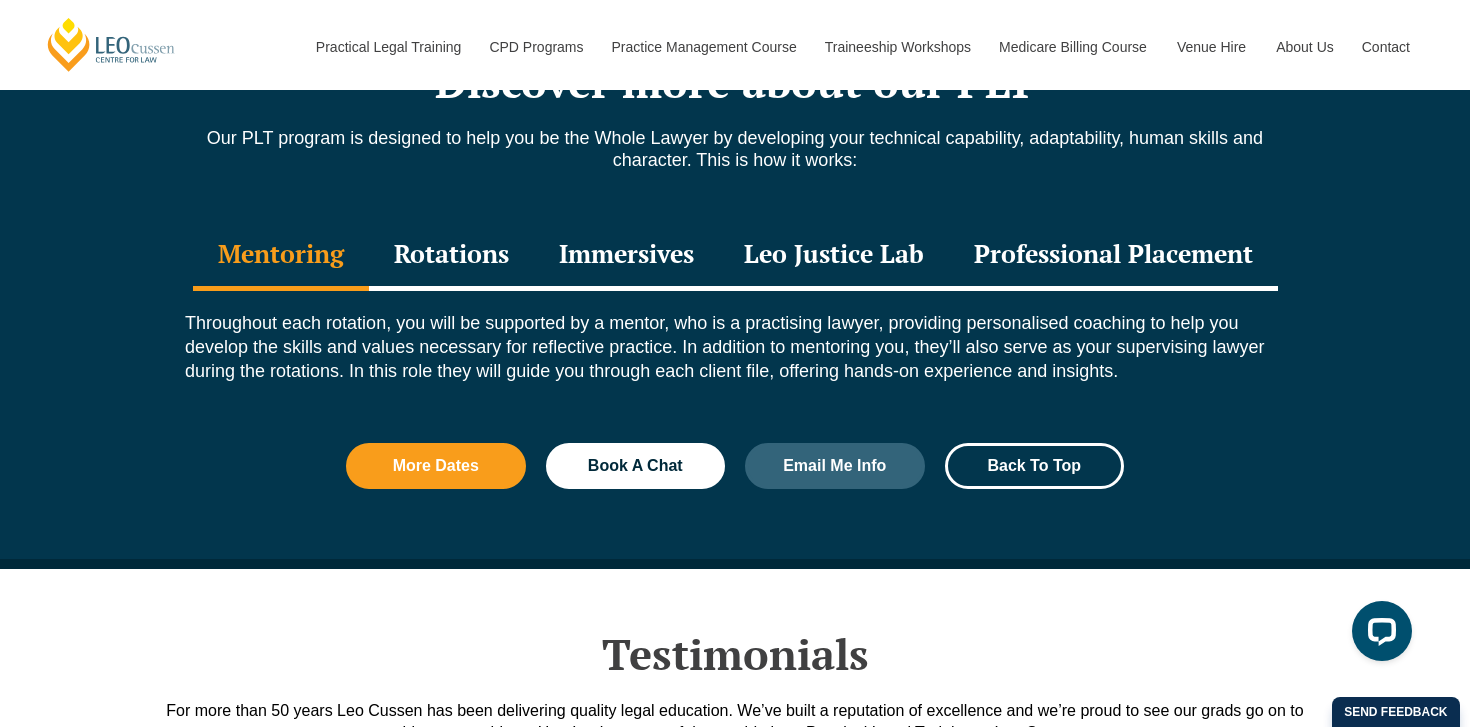 click on "Rotations" at bounding box center [451, 256] 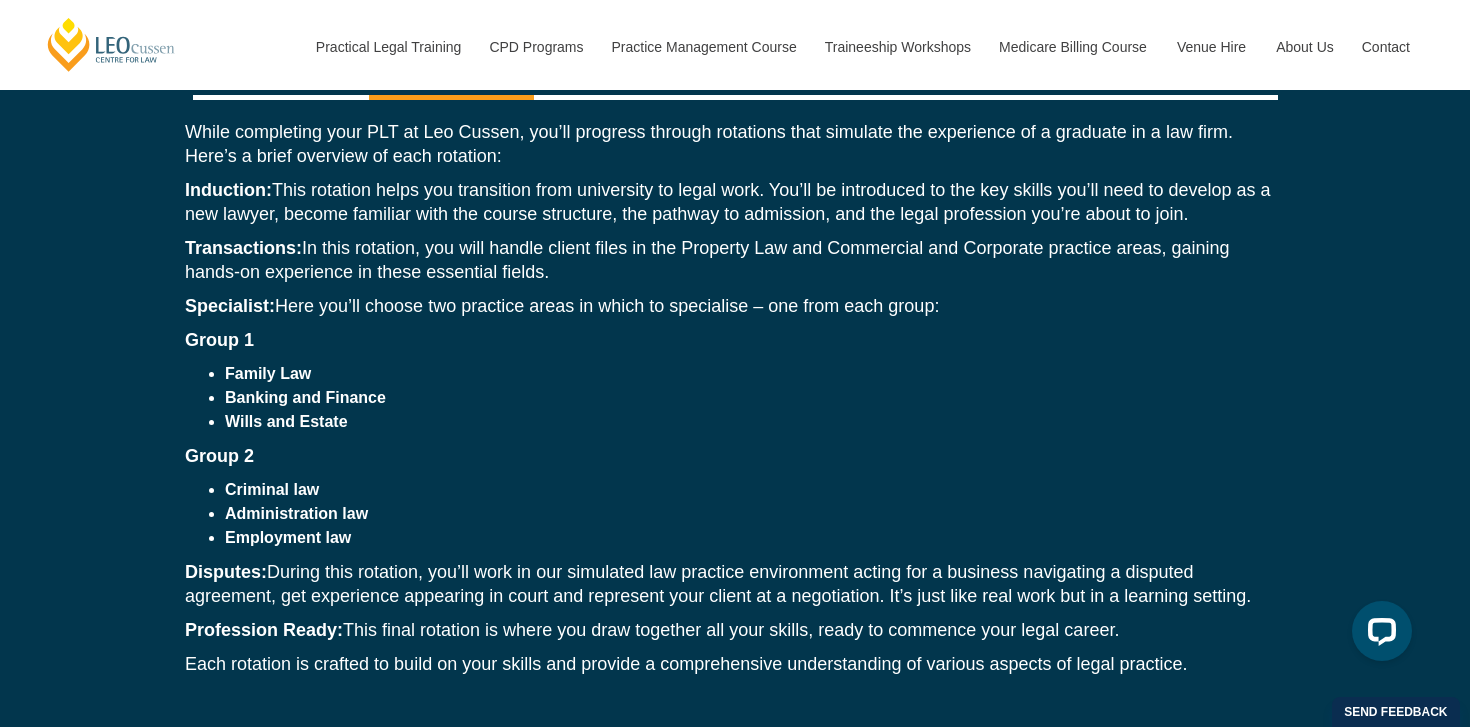 scroll, scrollTop: 2654, scrollLeft: 0, axis: vertical 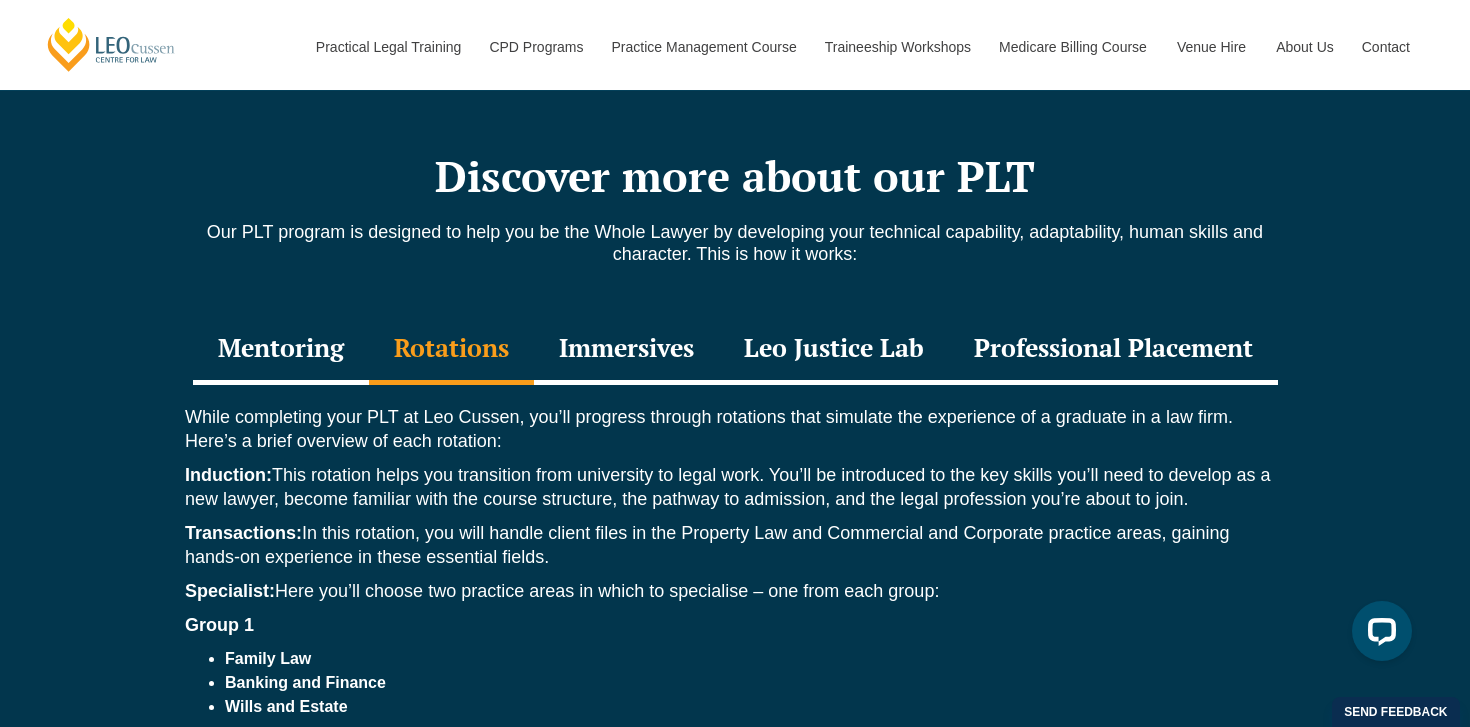click on "Immersives" at bounding box center [626, 350] 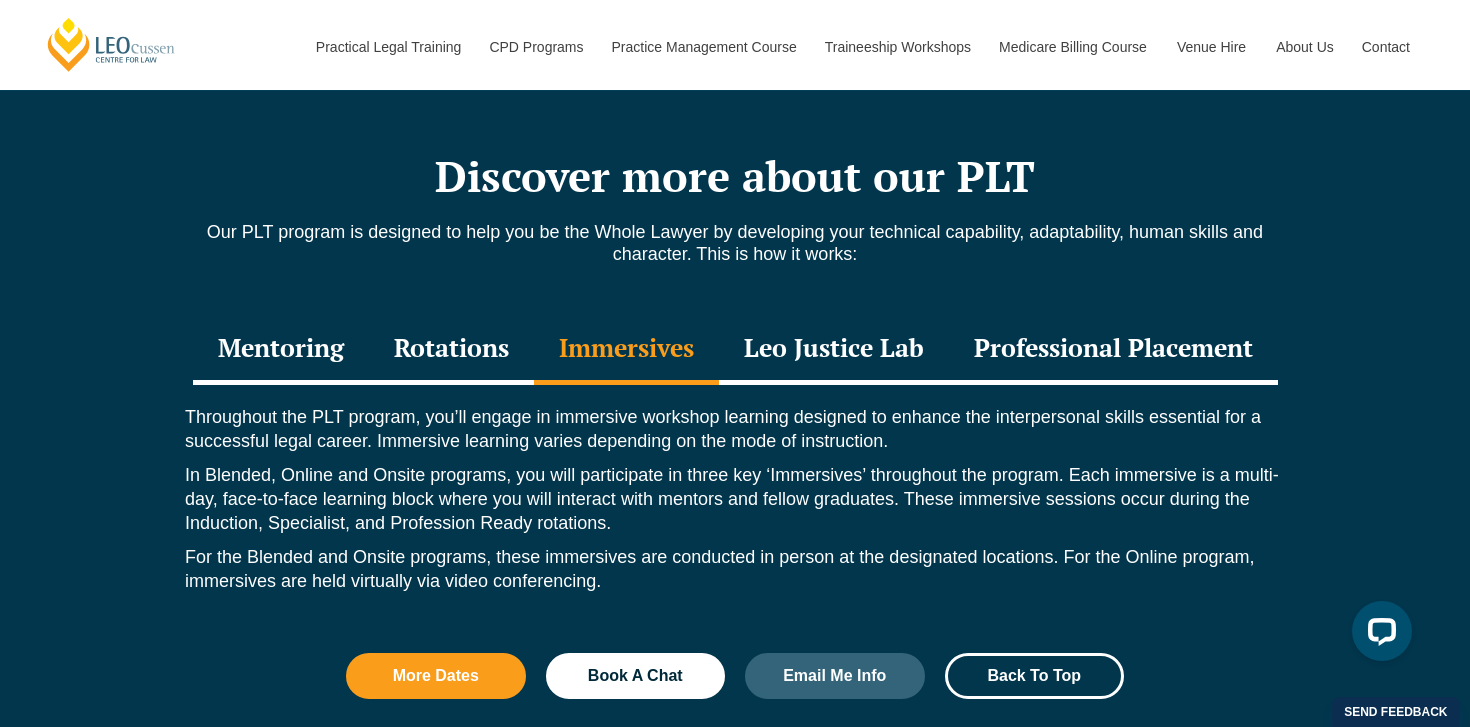 click on "Leo Justice Lab" at bounding box center [834, 350] 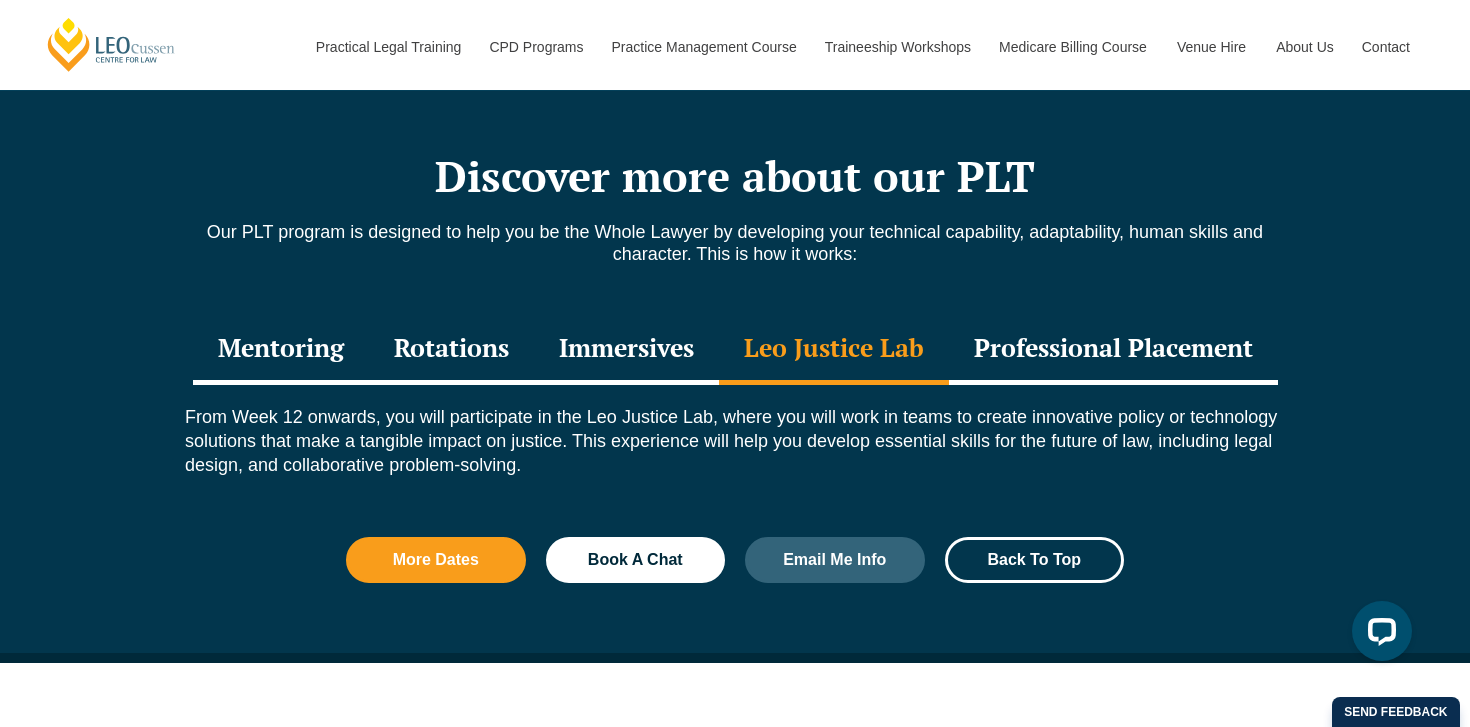 click on "Professional Placement" at bounding box center [1113, 350] 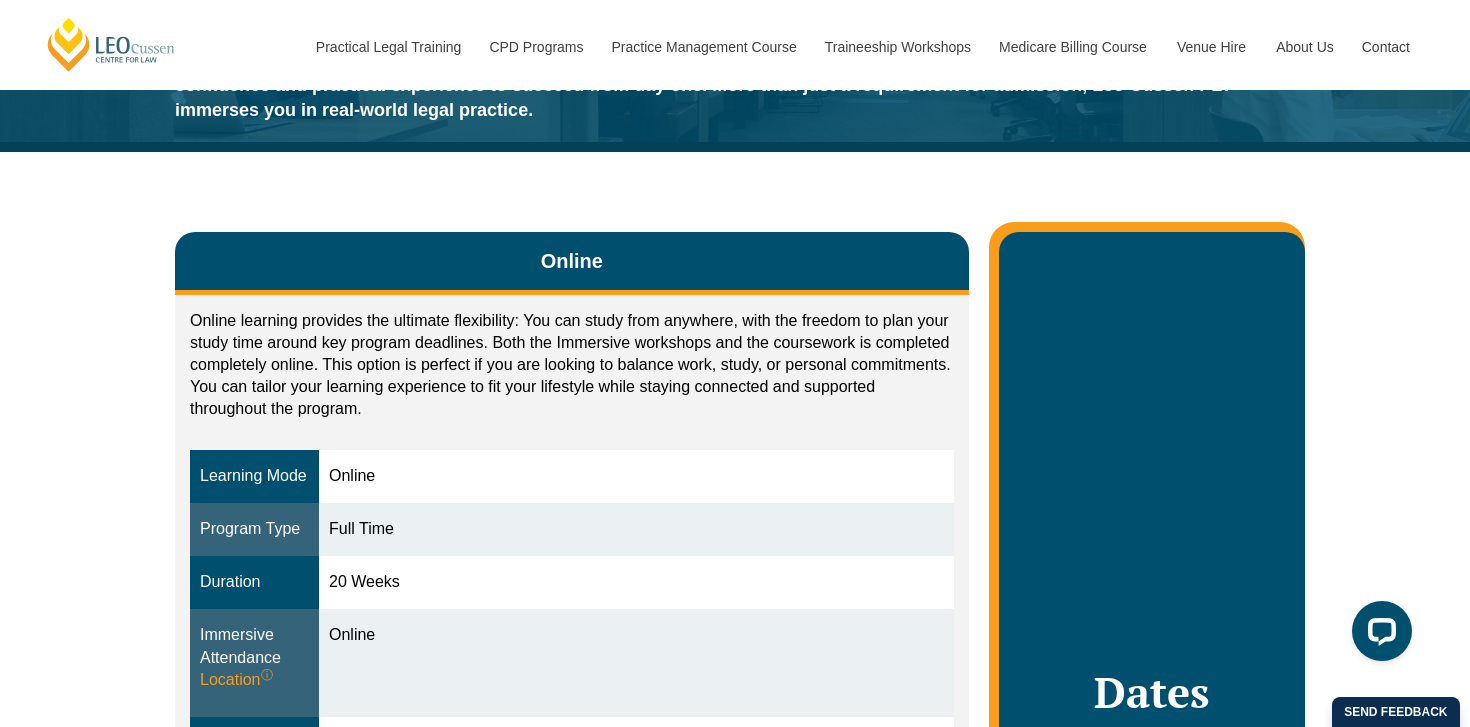 scroll, scrollTop: 0, scrollLeft: 0, axis: both 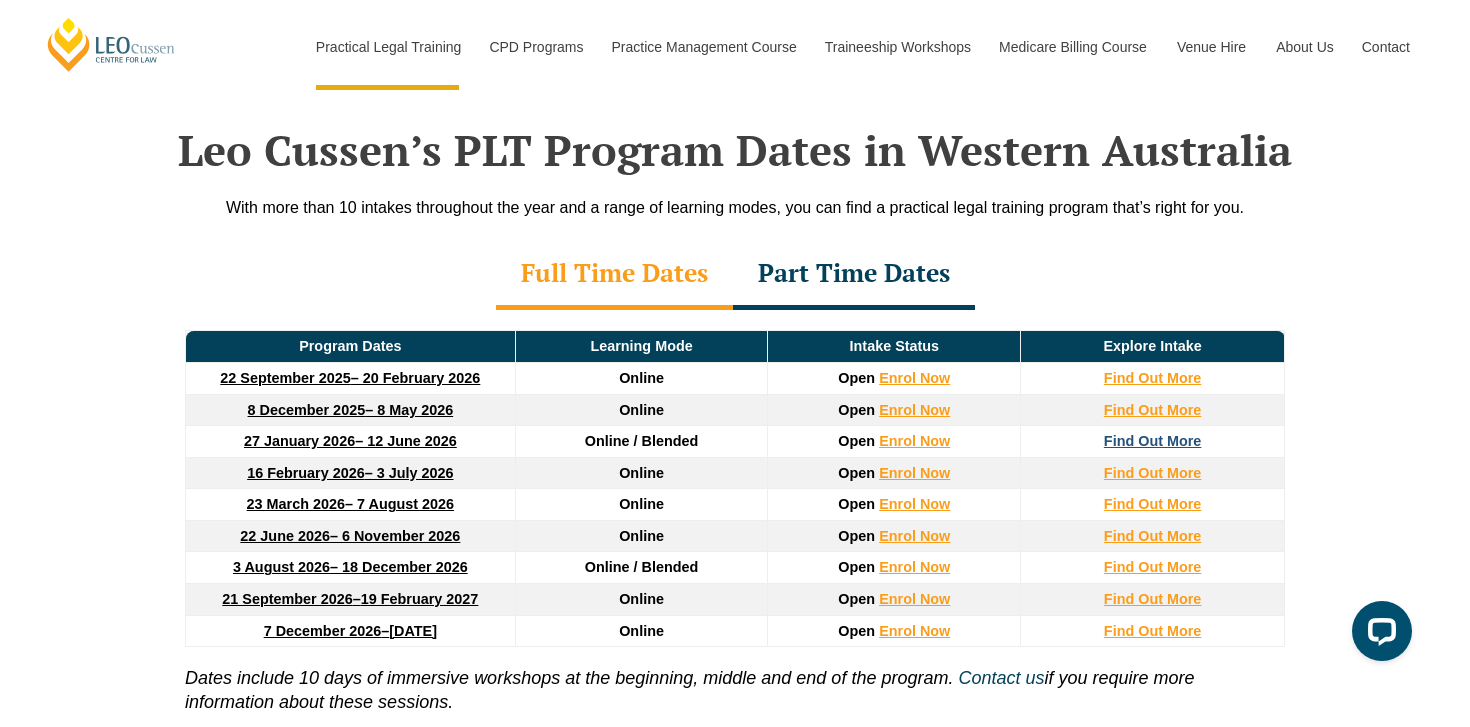 click on "Find Out More" at bounding box center [1153, 441] 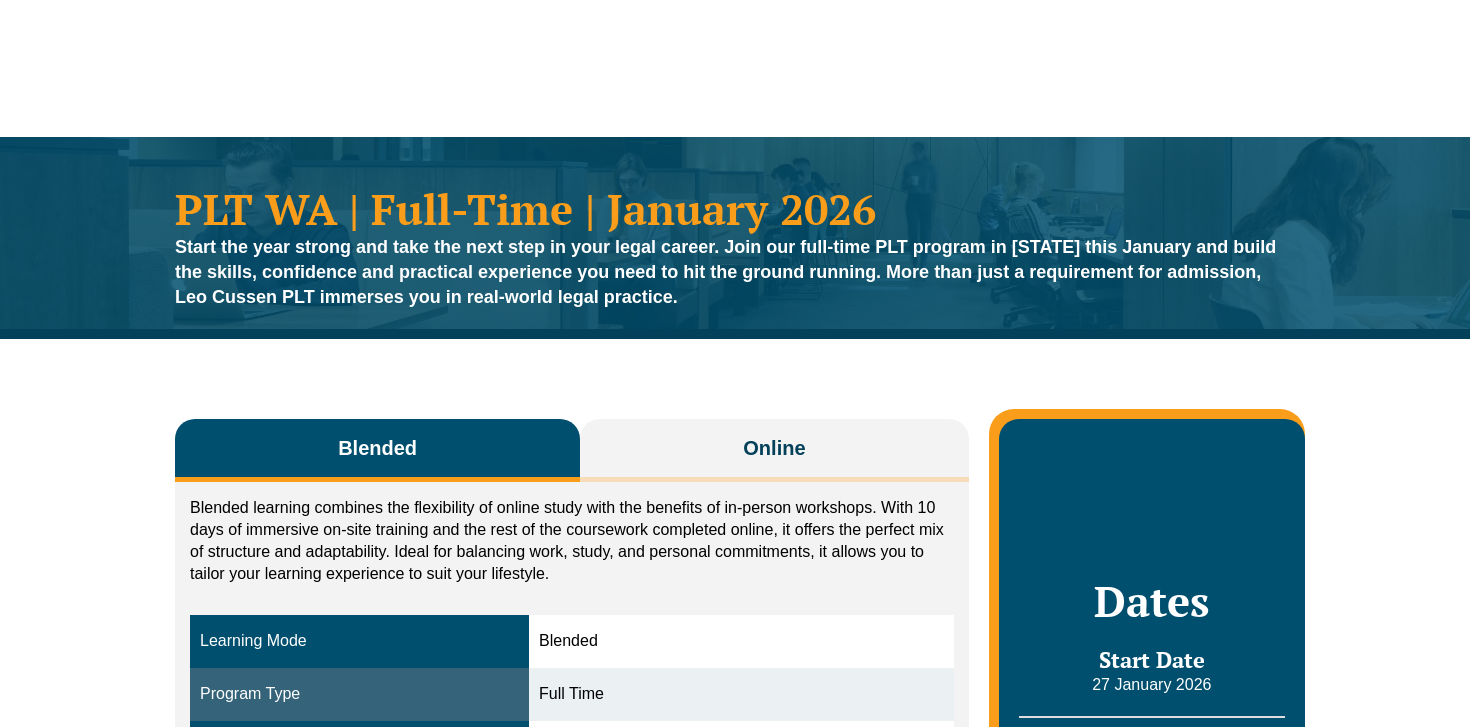 scroll, scrollTop: 0, scrollLeft: 0, axis: both 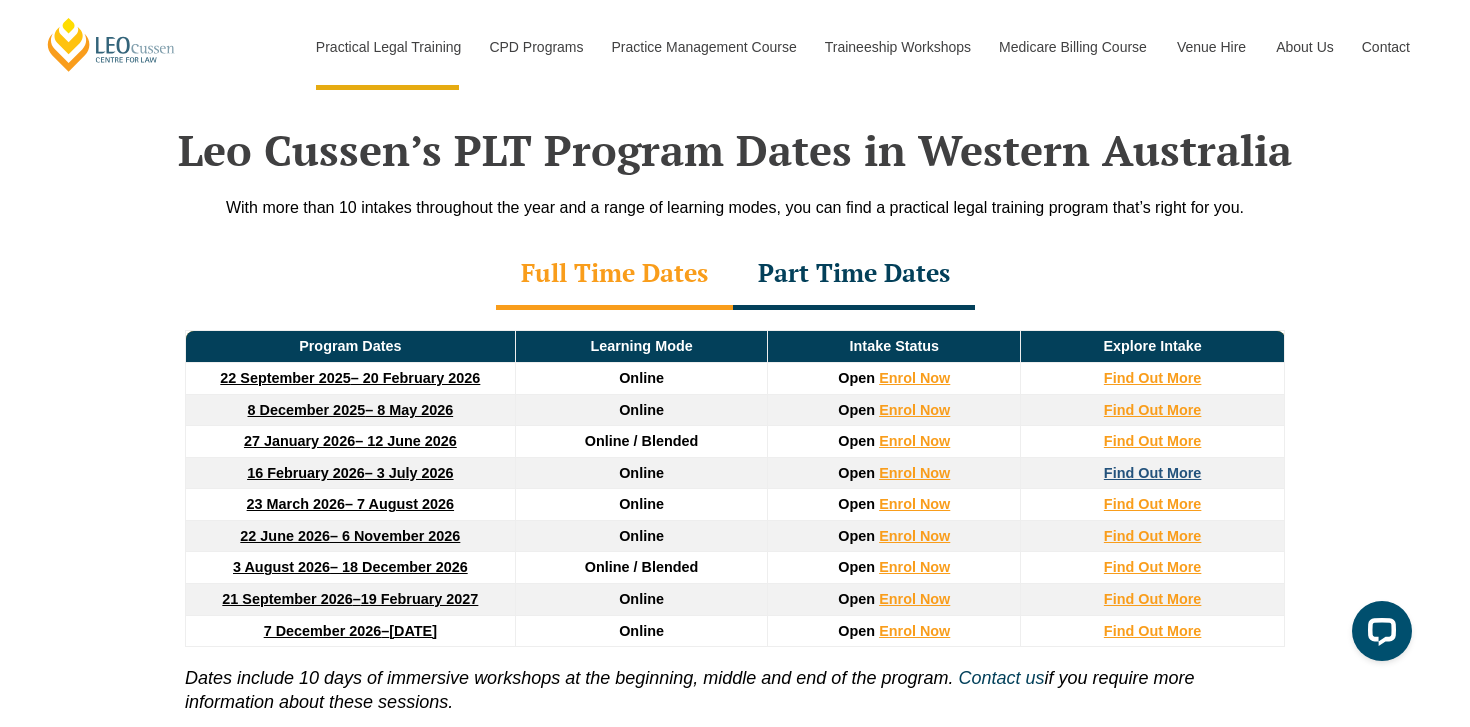 click on "Find Out More" at bounding box center (1153, 473) 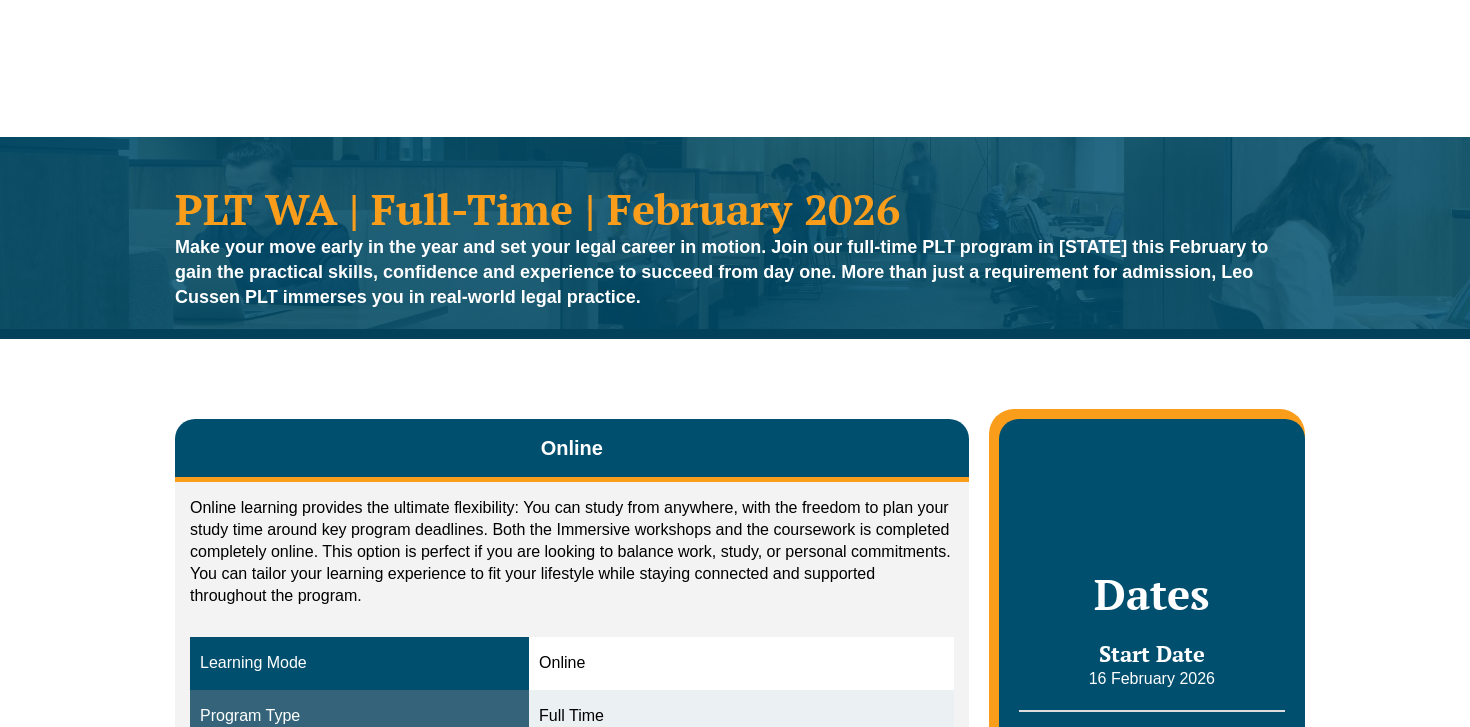 scroll, scrollTop: 0, scrollLeft: 0, axis: both 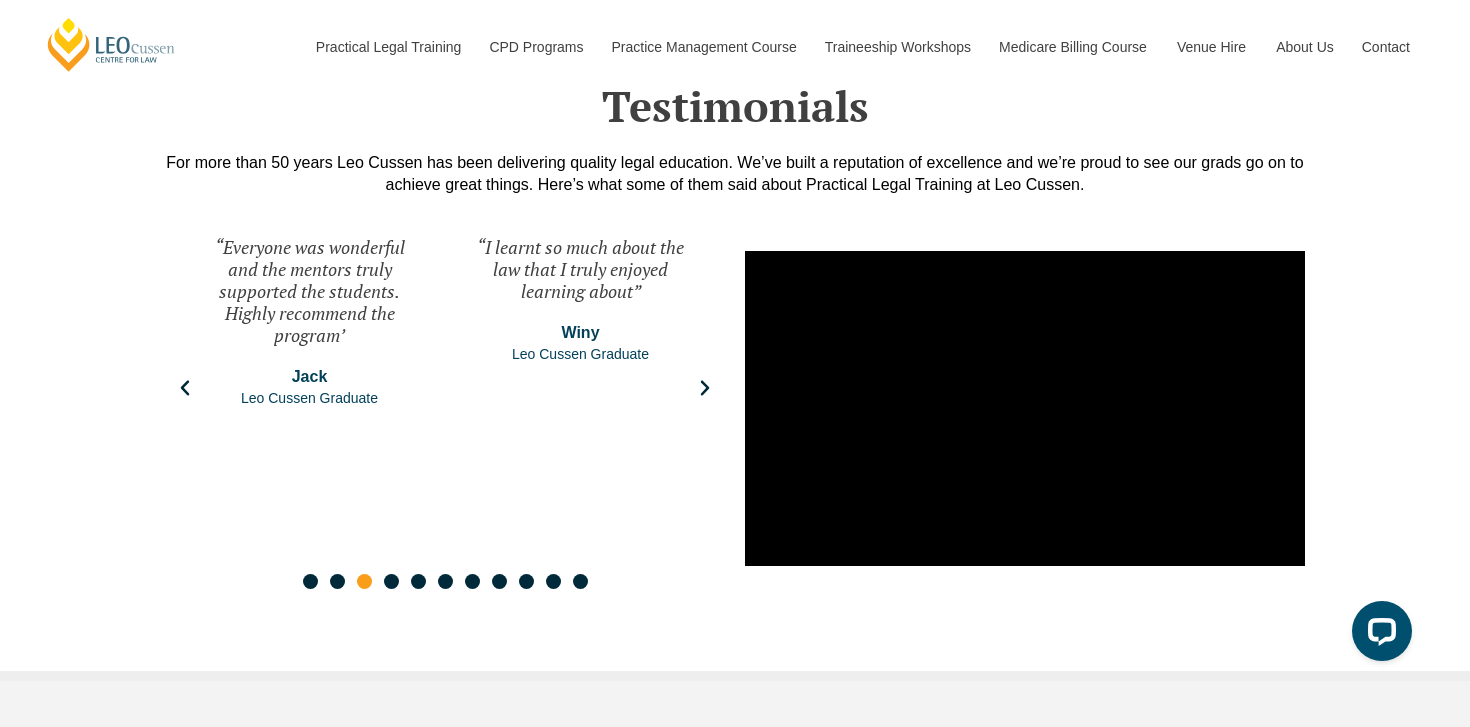 click 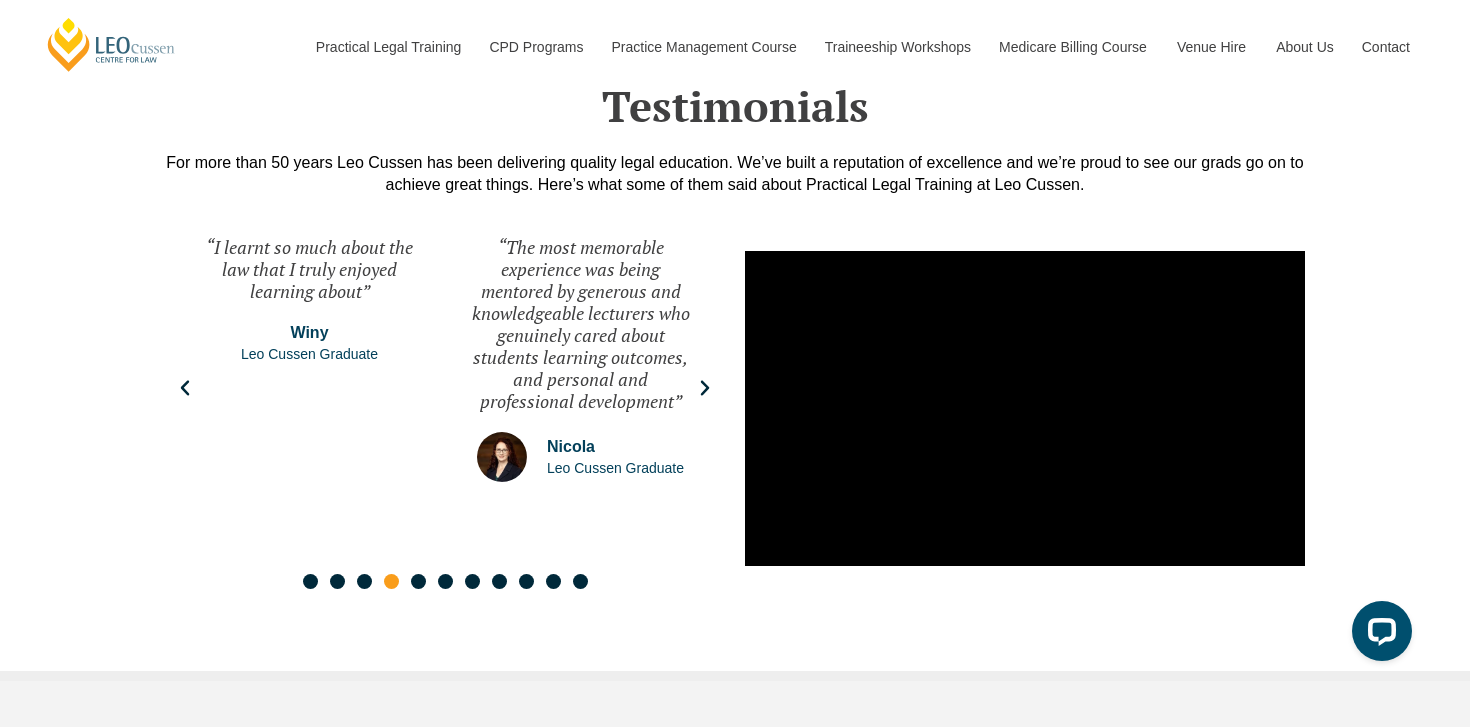 click 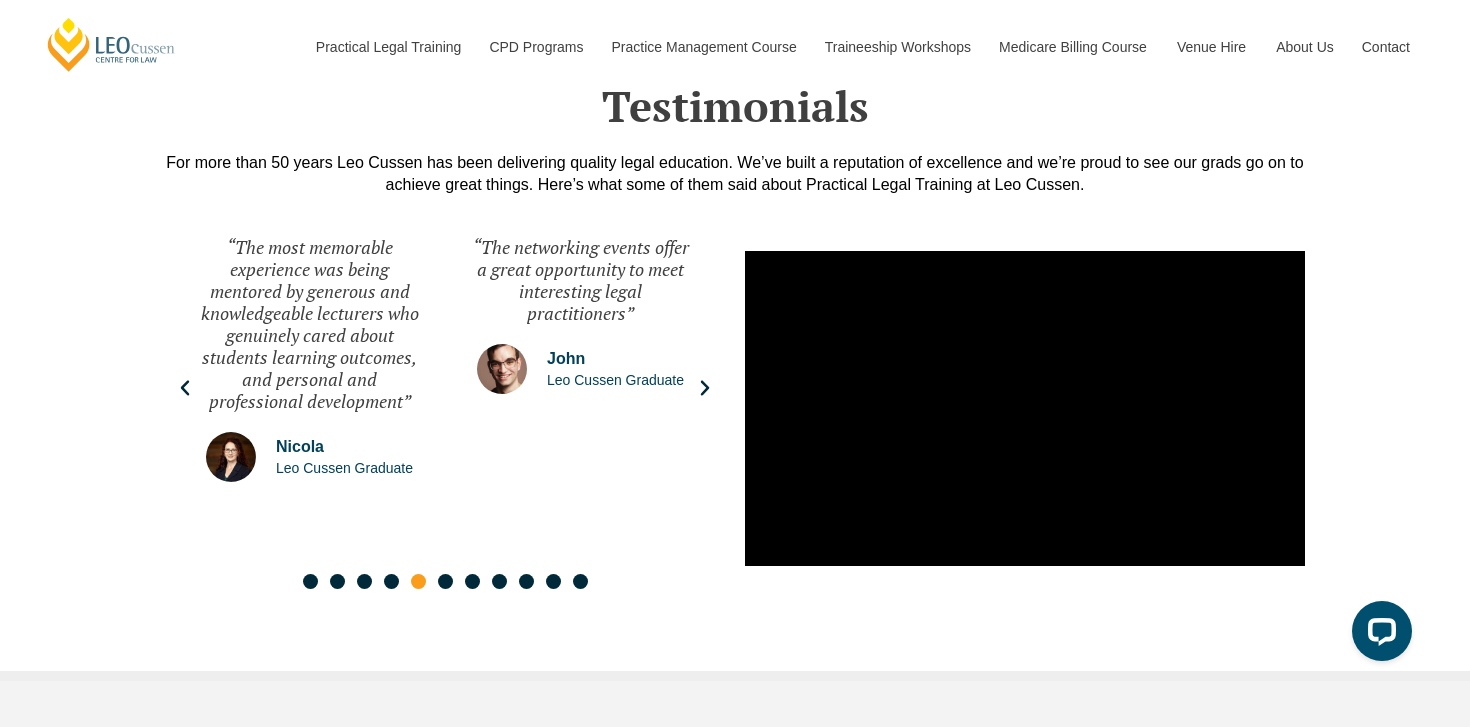 click 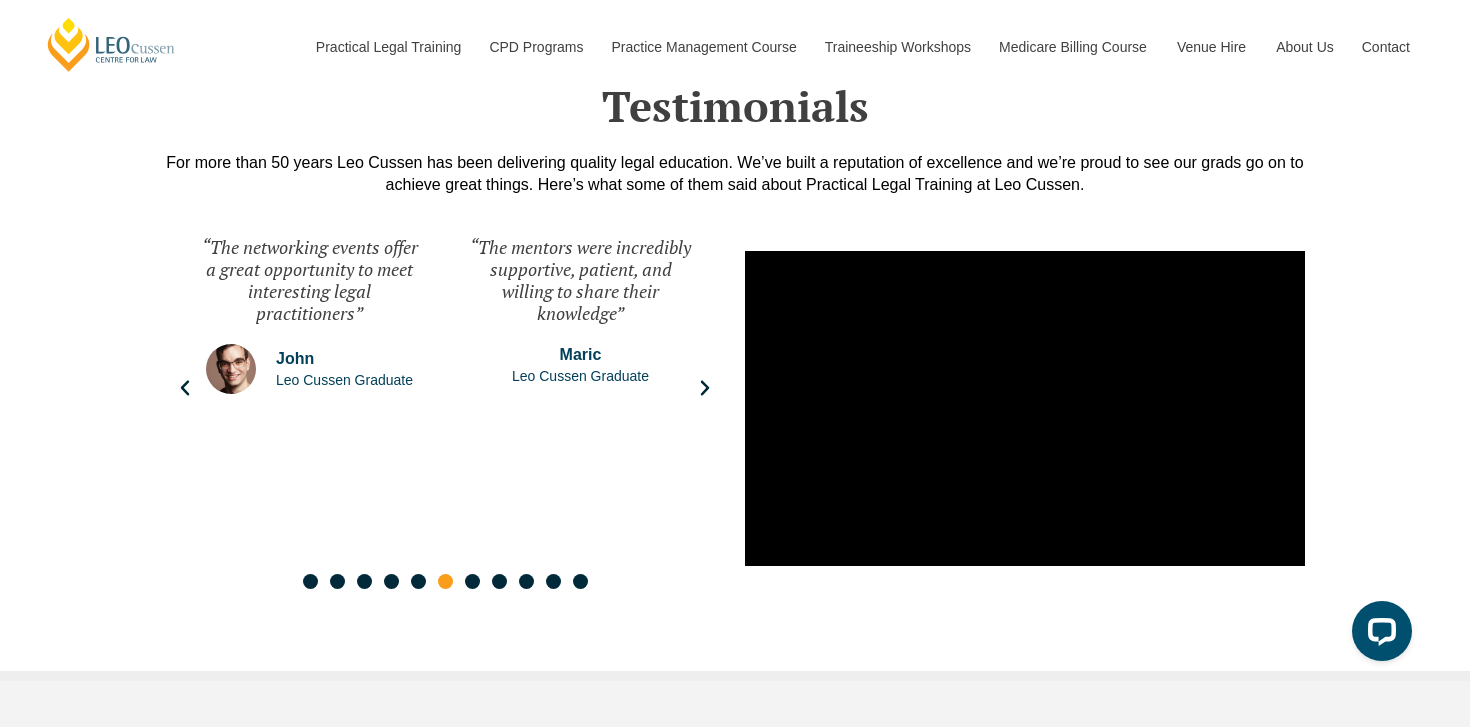 click 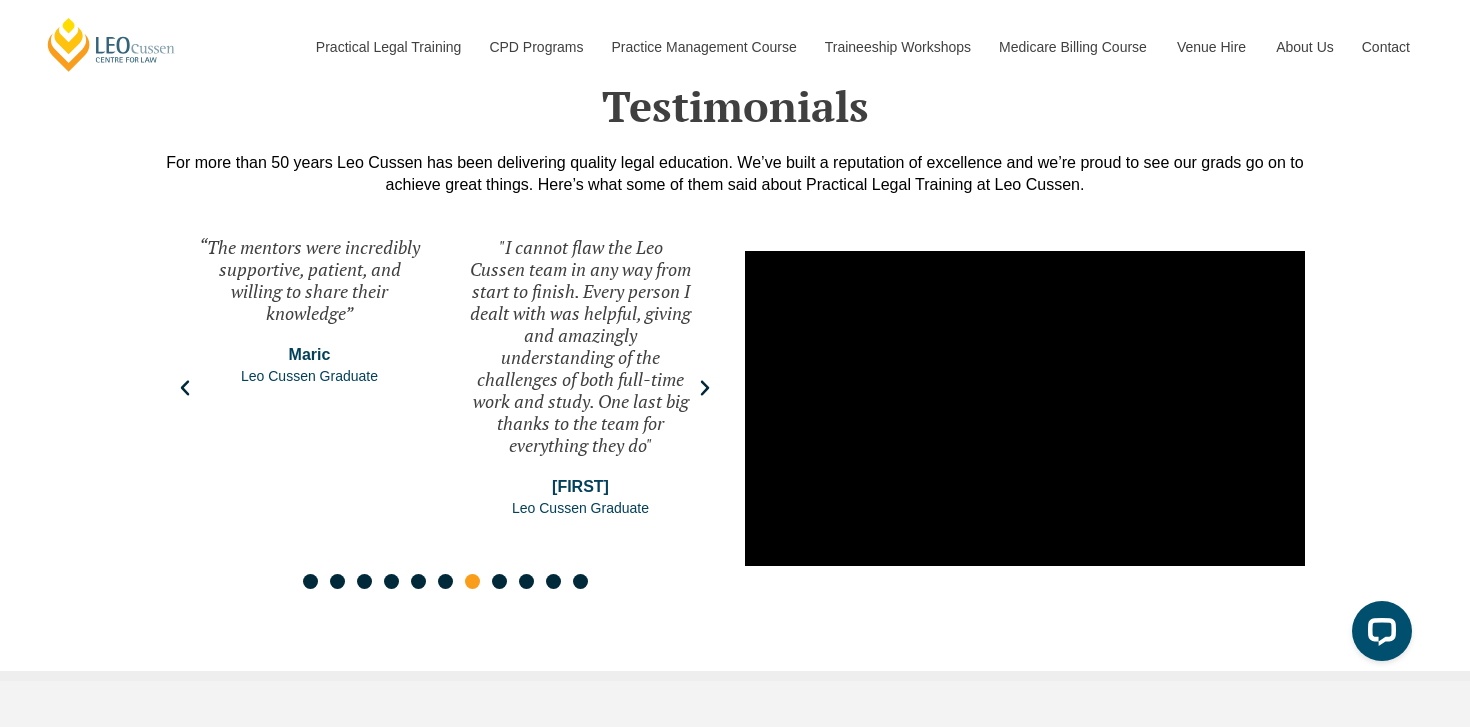 click 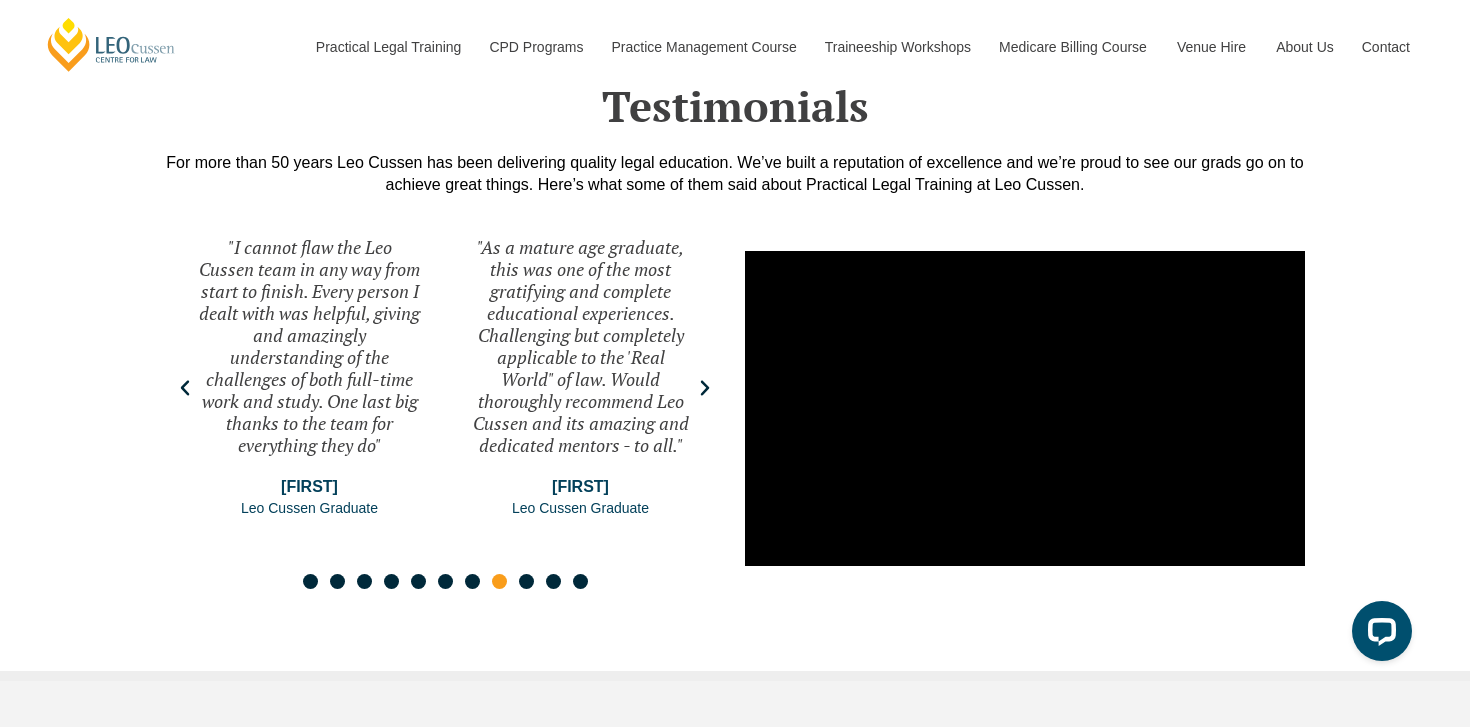 click 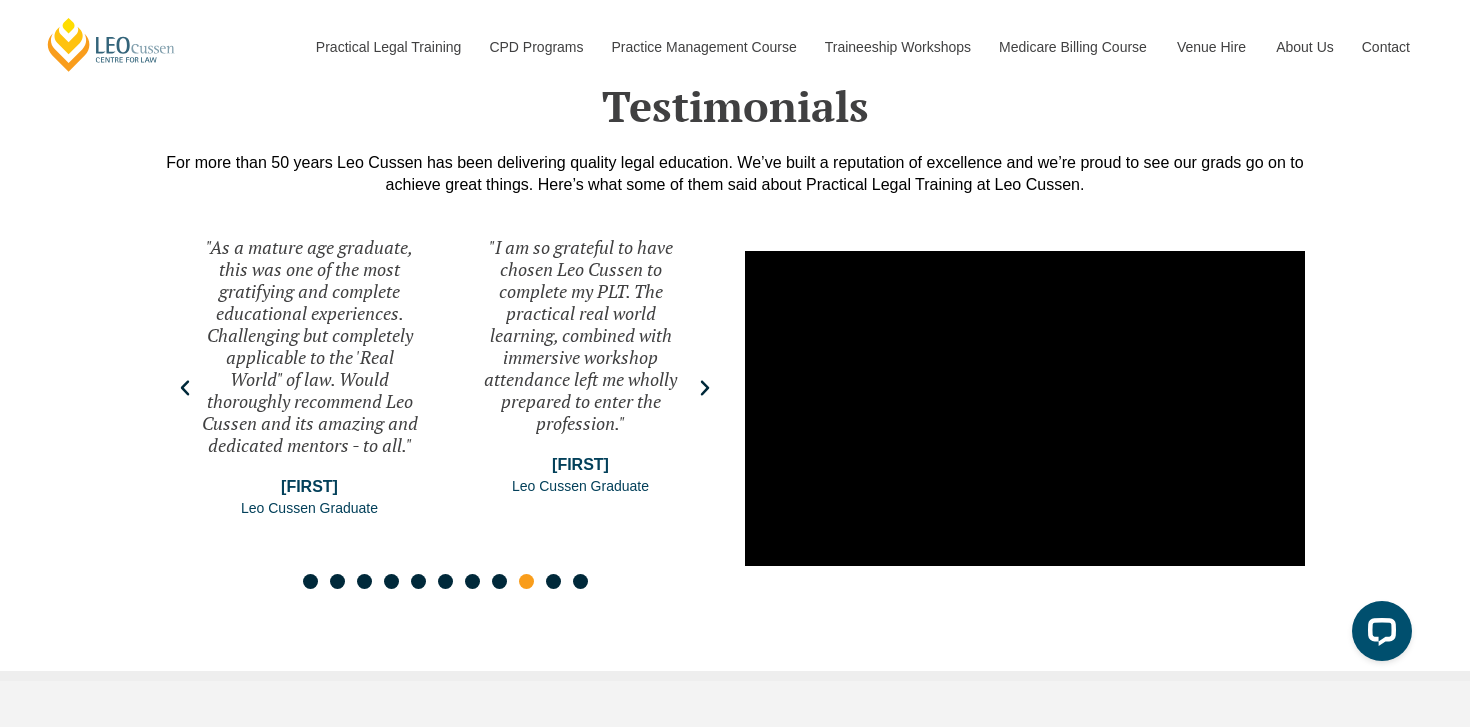 click 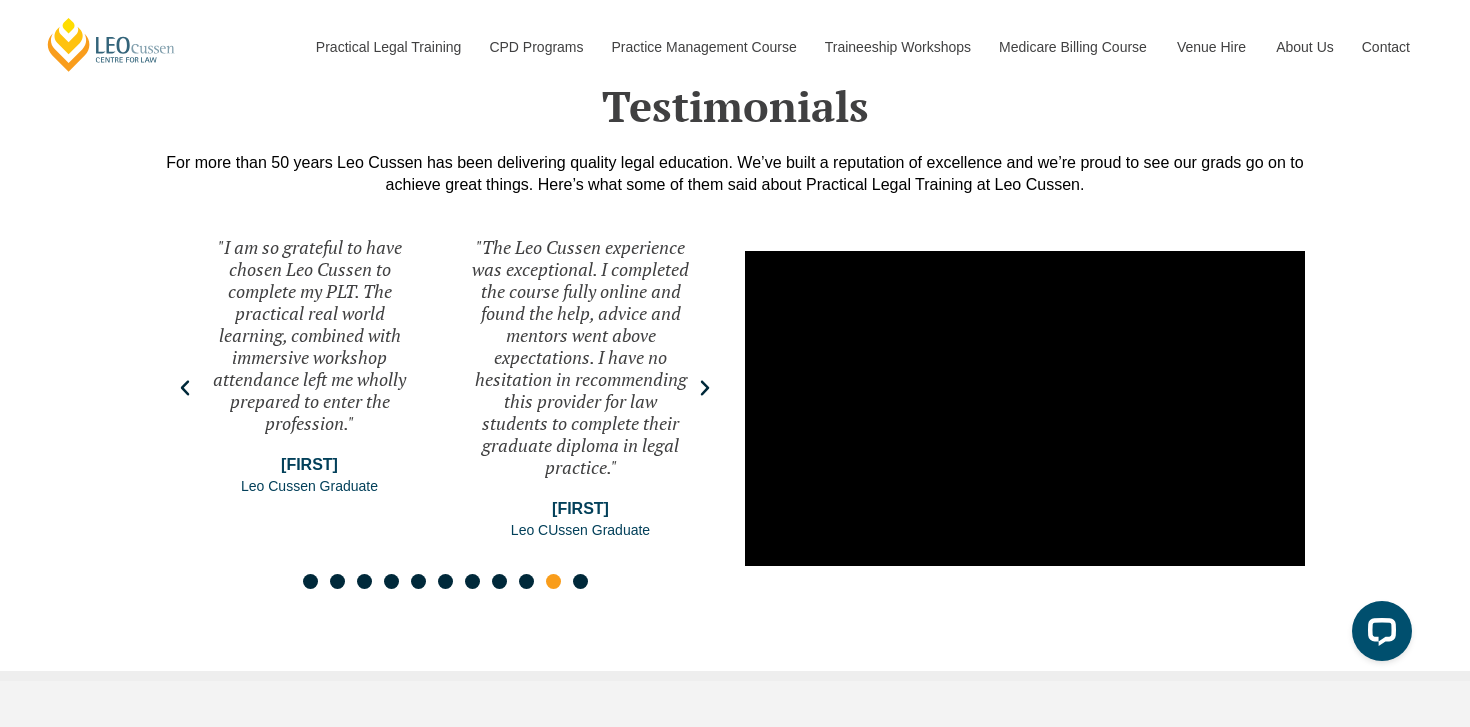 click 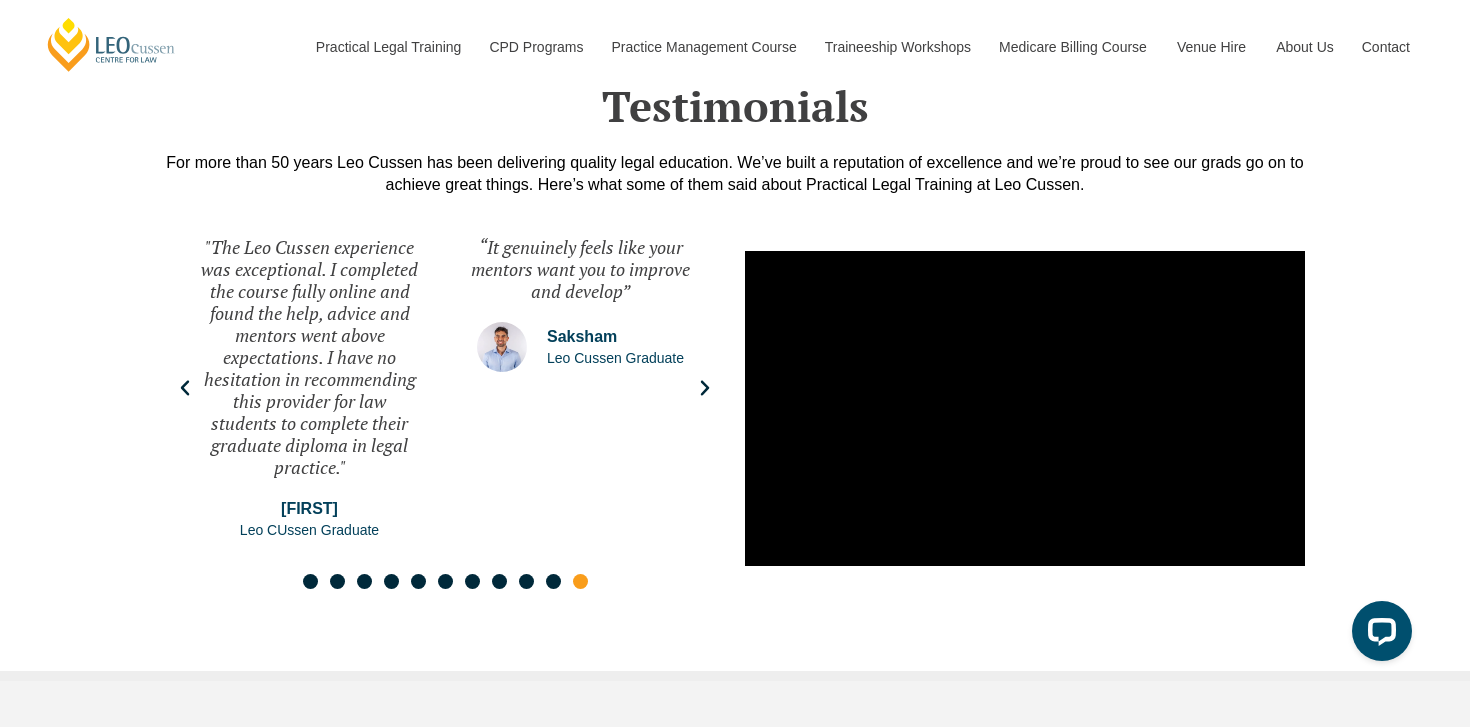 click 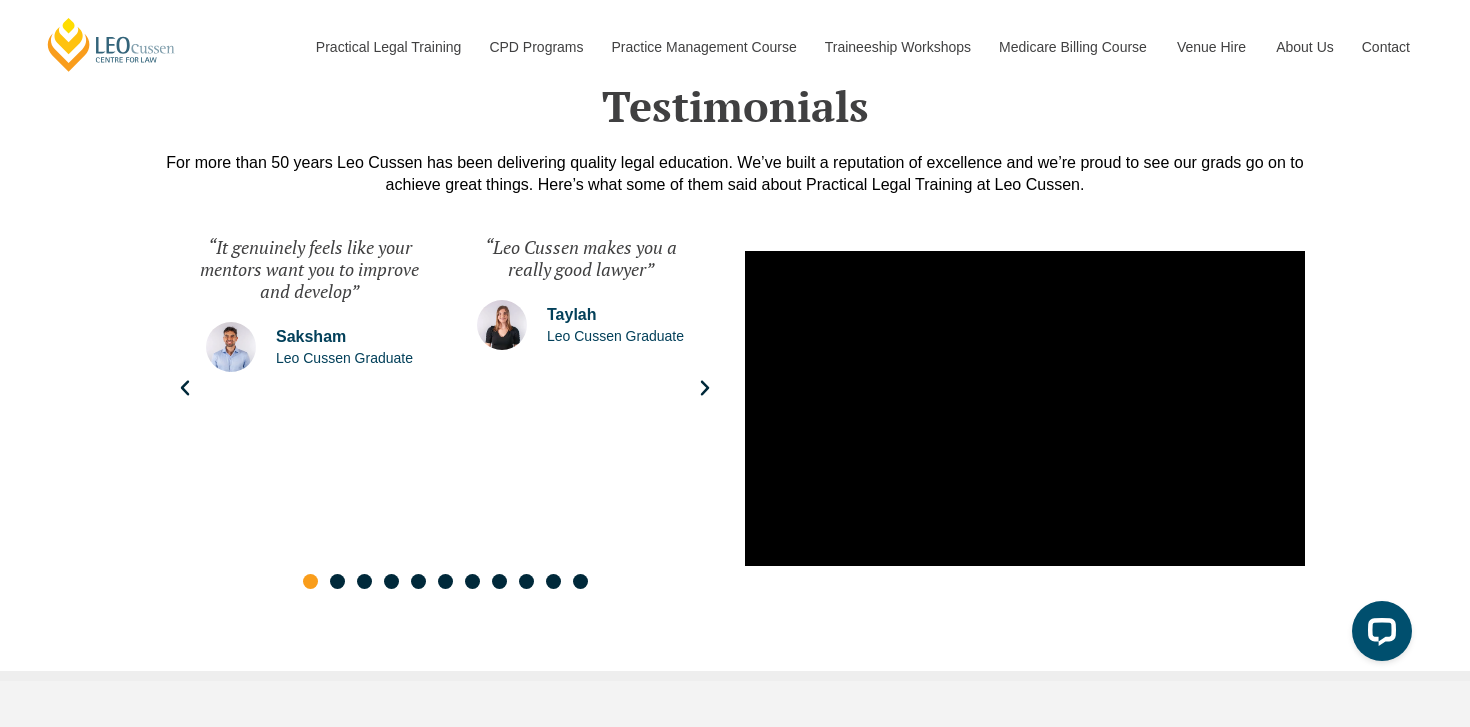 click 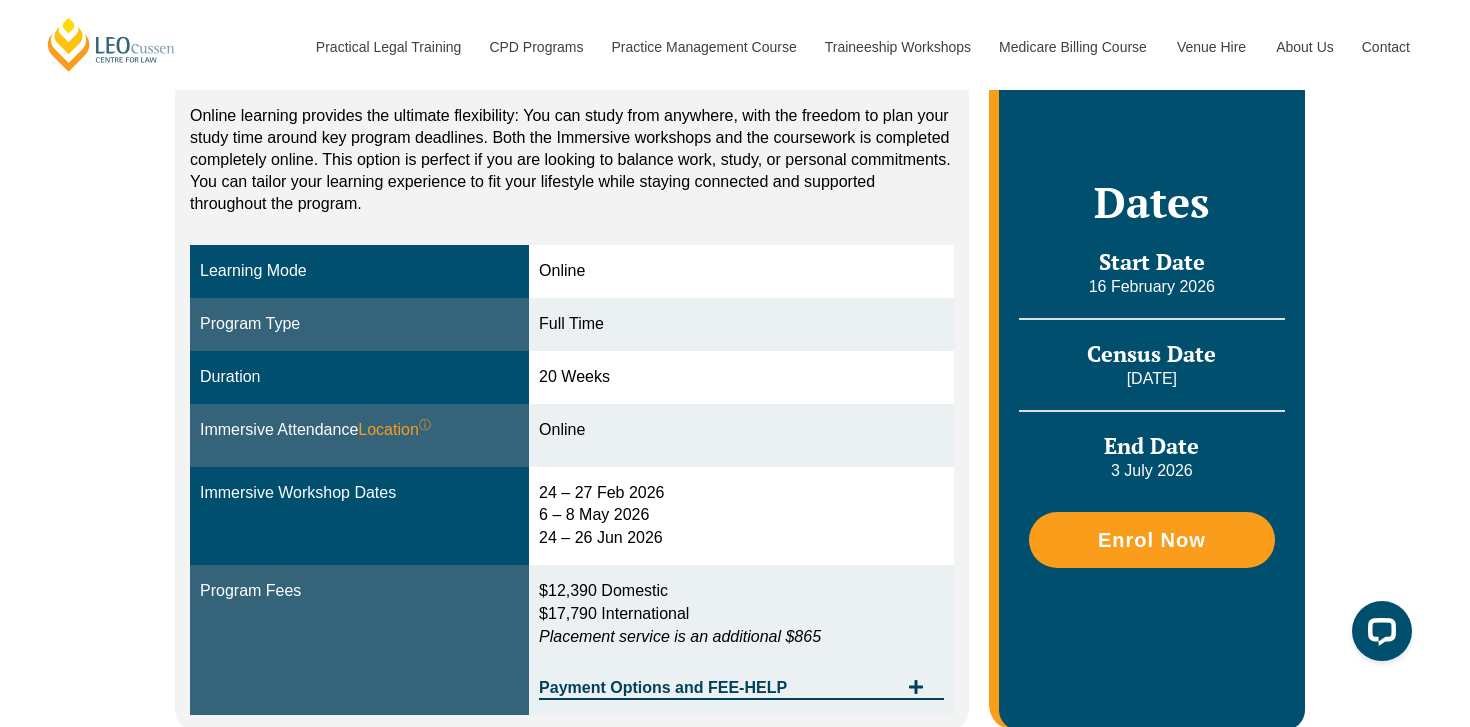 scroll, scrollTop: 0, scrollLeft: 0, axis: both 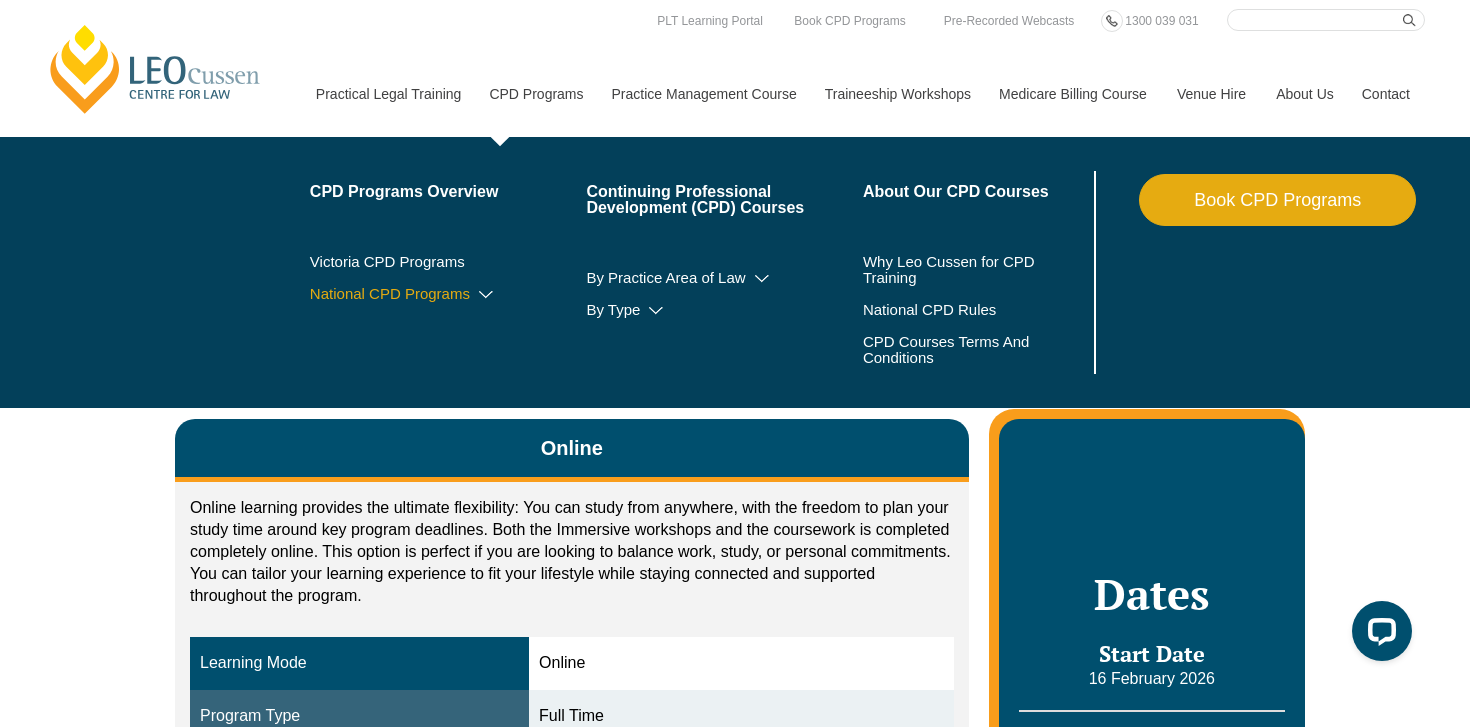 click at bounding box center (486, 295) 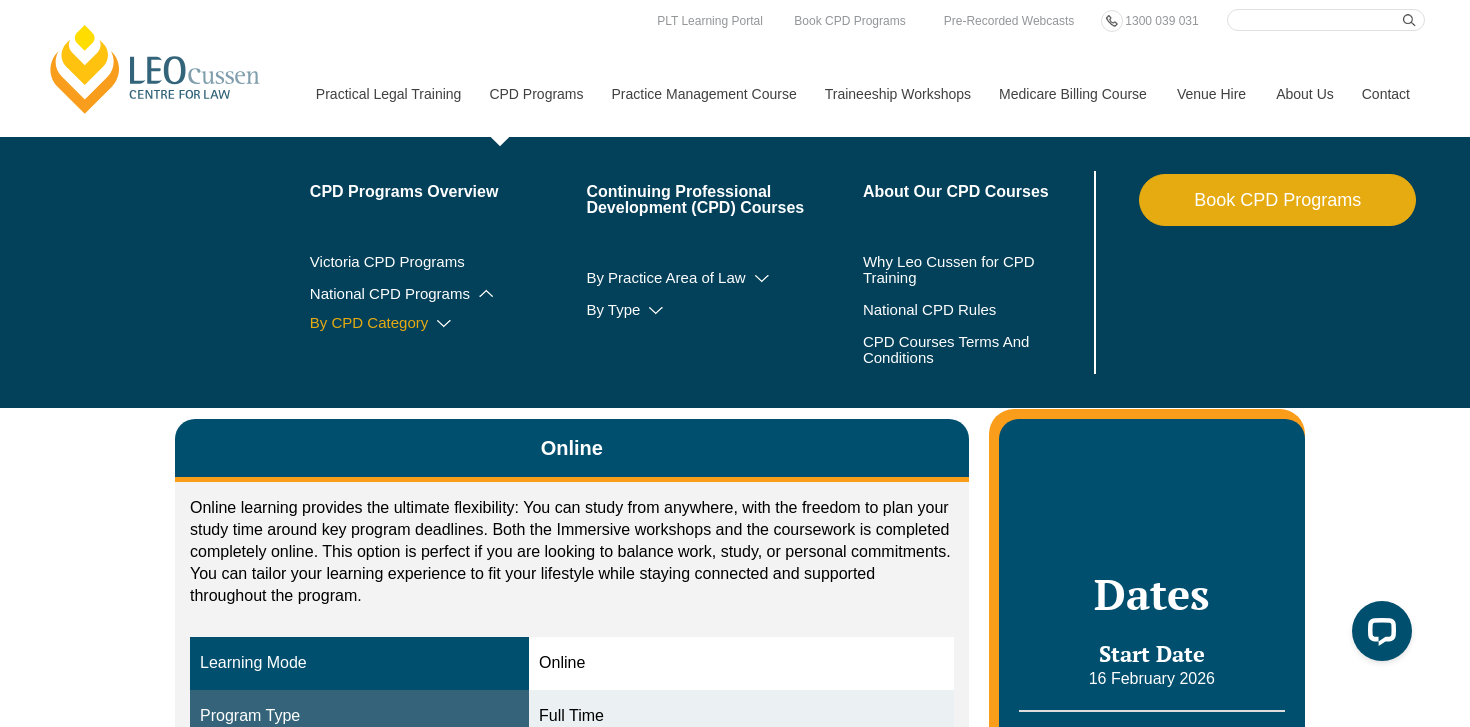 click at bounding box center [444, 324] 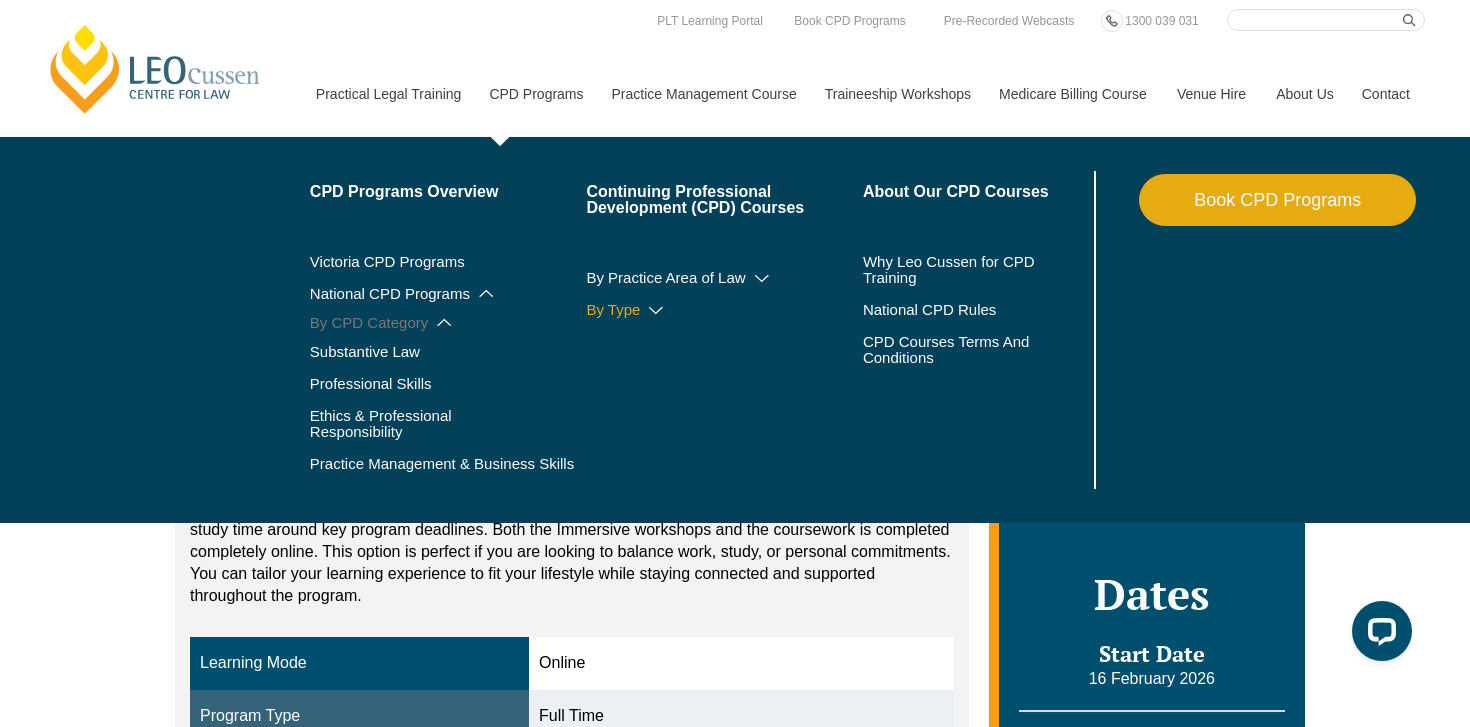 click at bounding box center (656, 311) 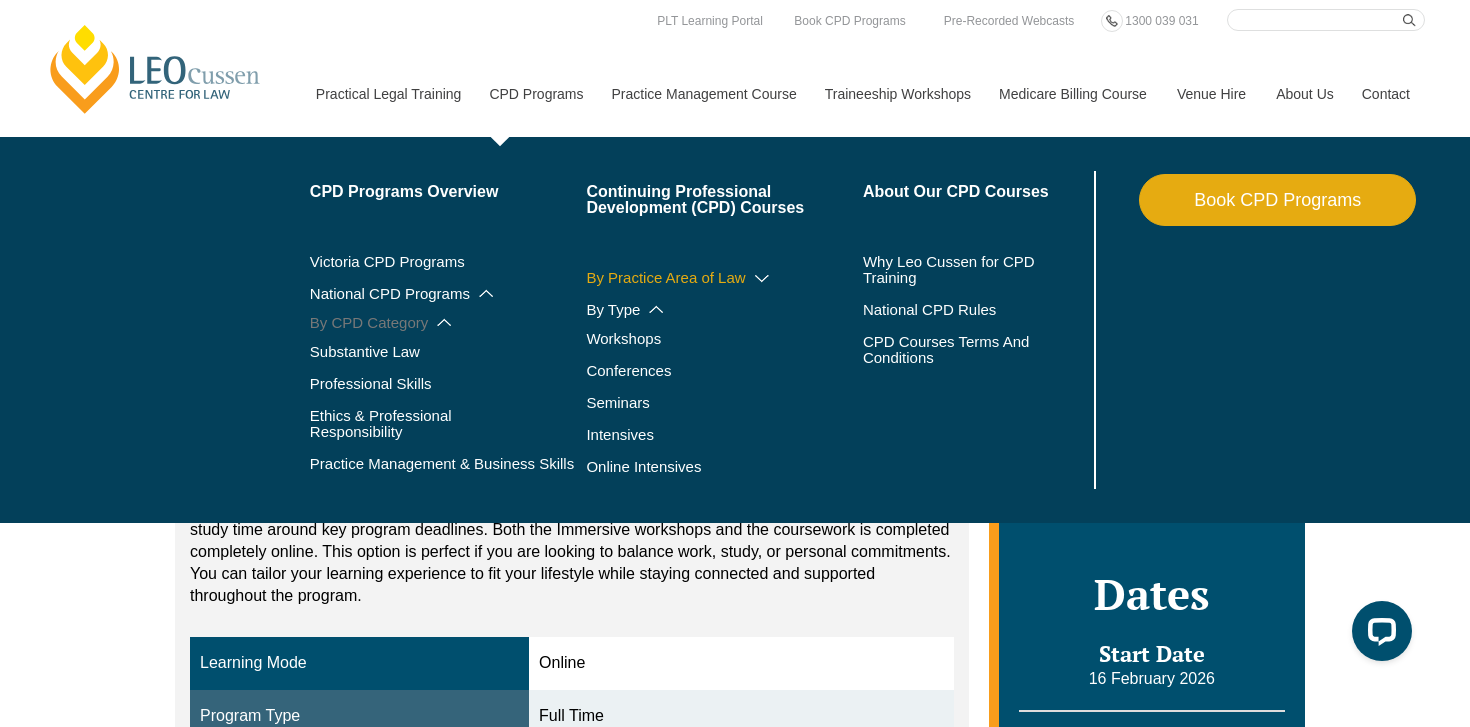 click at bounding box center [762, 279] 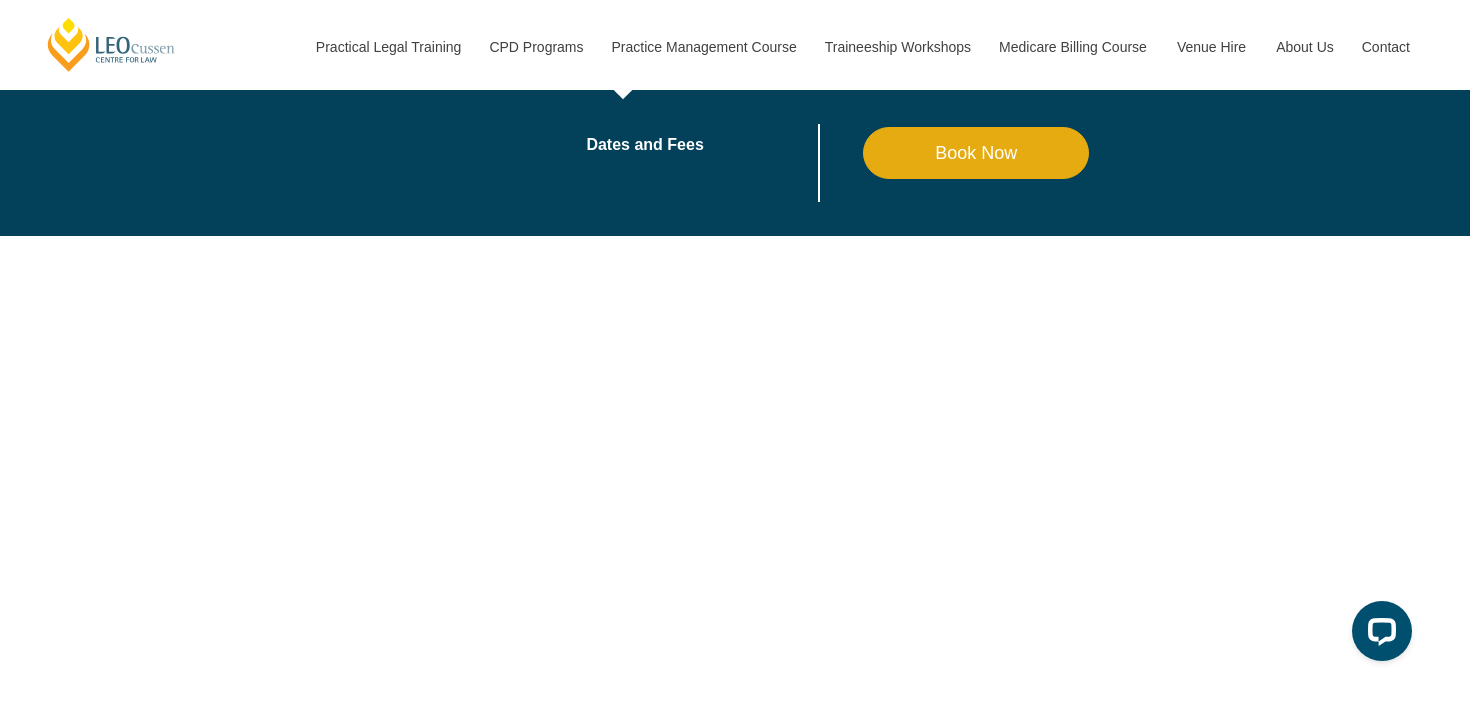 scroll, scrollTop: 4232, scrollLeft: 0, axis: vertical 